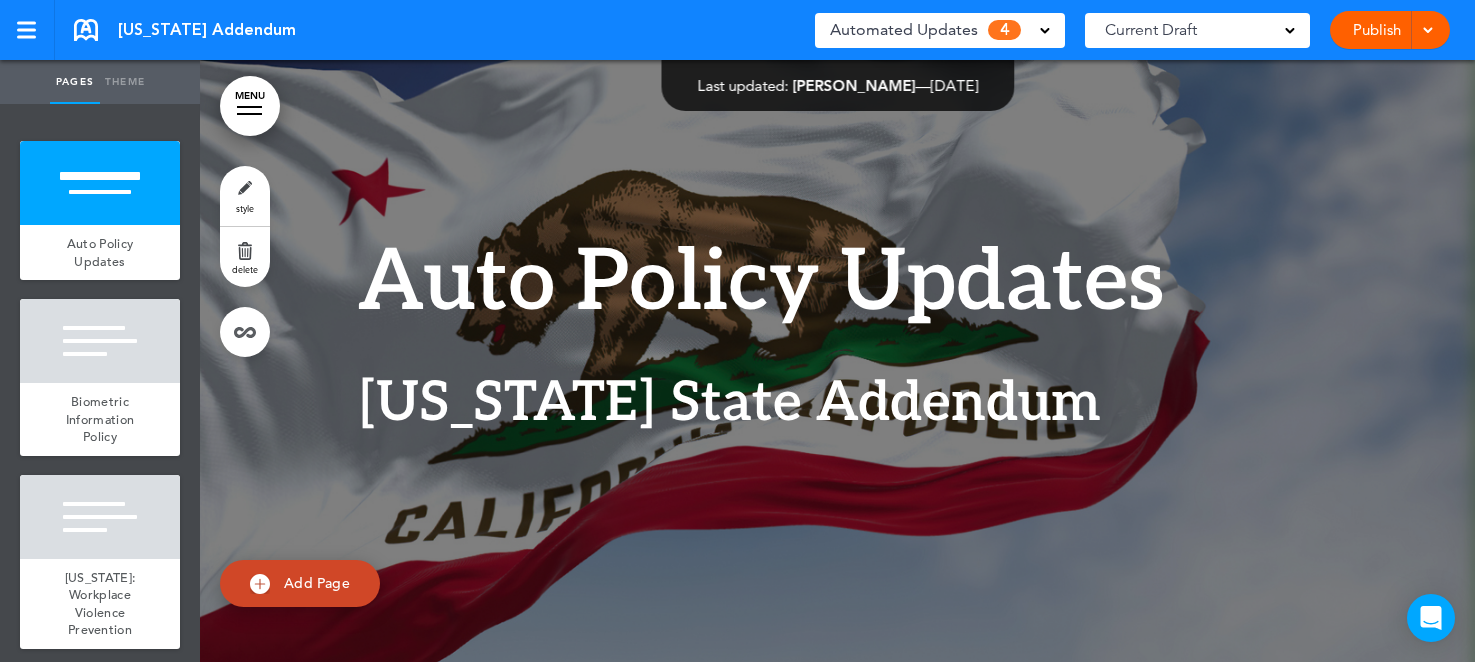 scroll, scrollTop: 0, scrollLeft: 0, axis: both 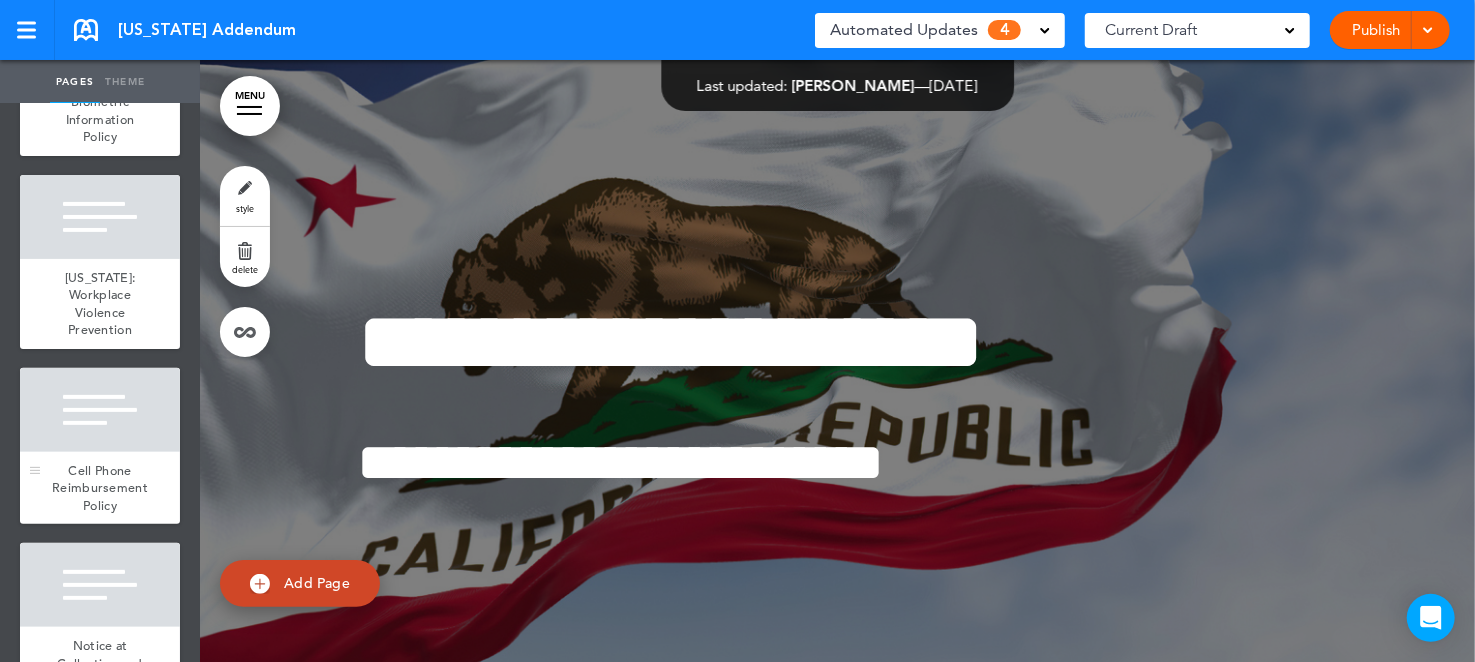 click at bounding box center (100, 410) 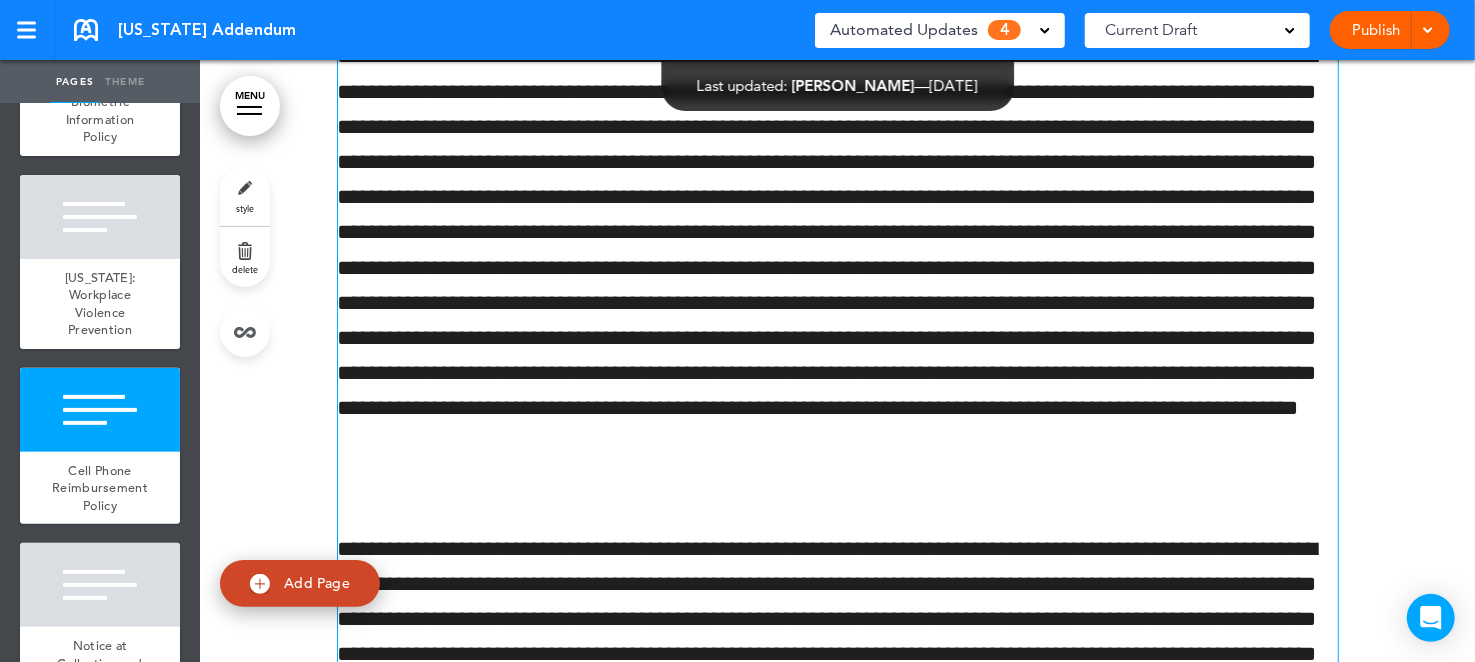 scroll, scrollTop: 9270, scrollLeft: 0, axis: vertical 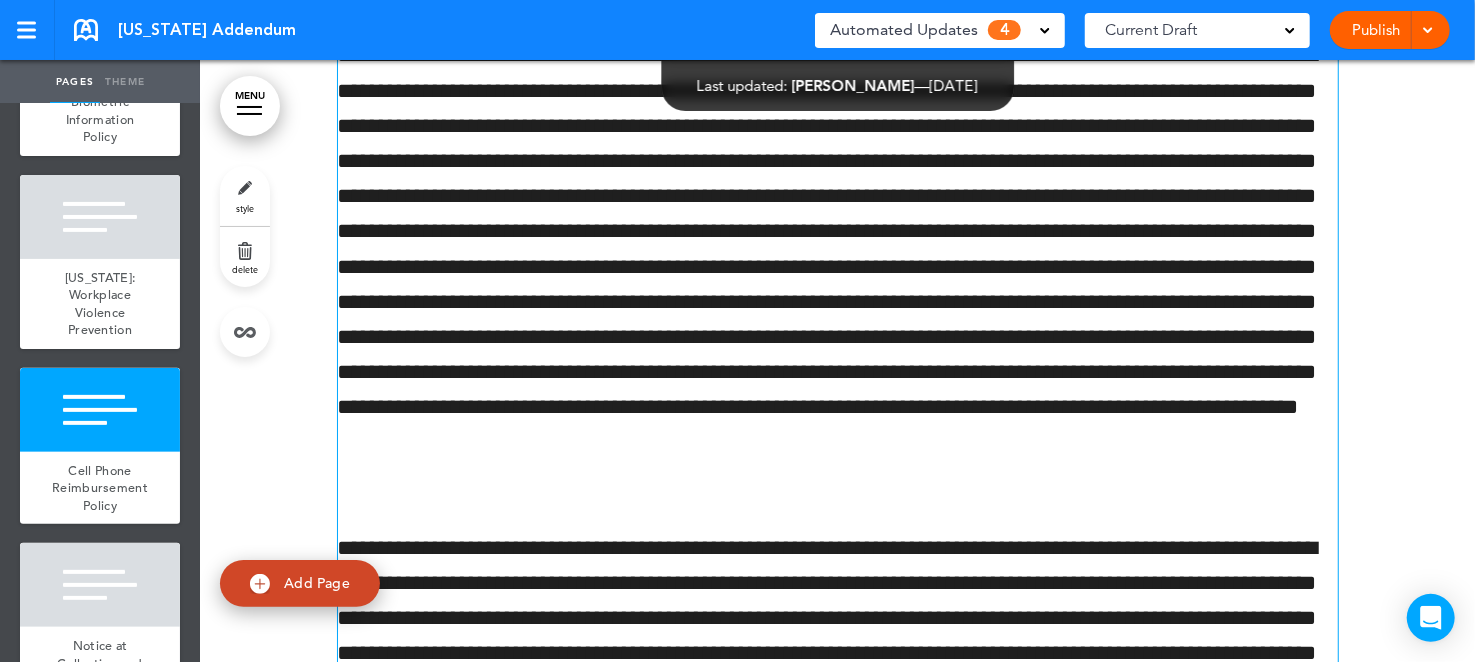 click at bounding box center [838, 266] 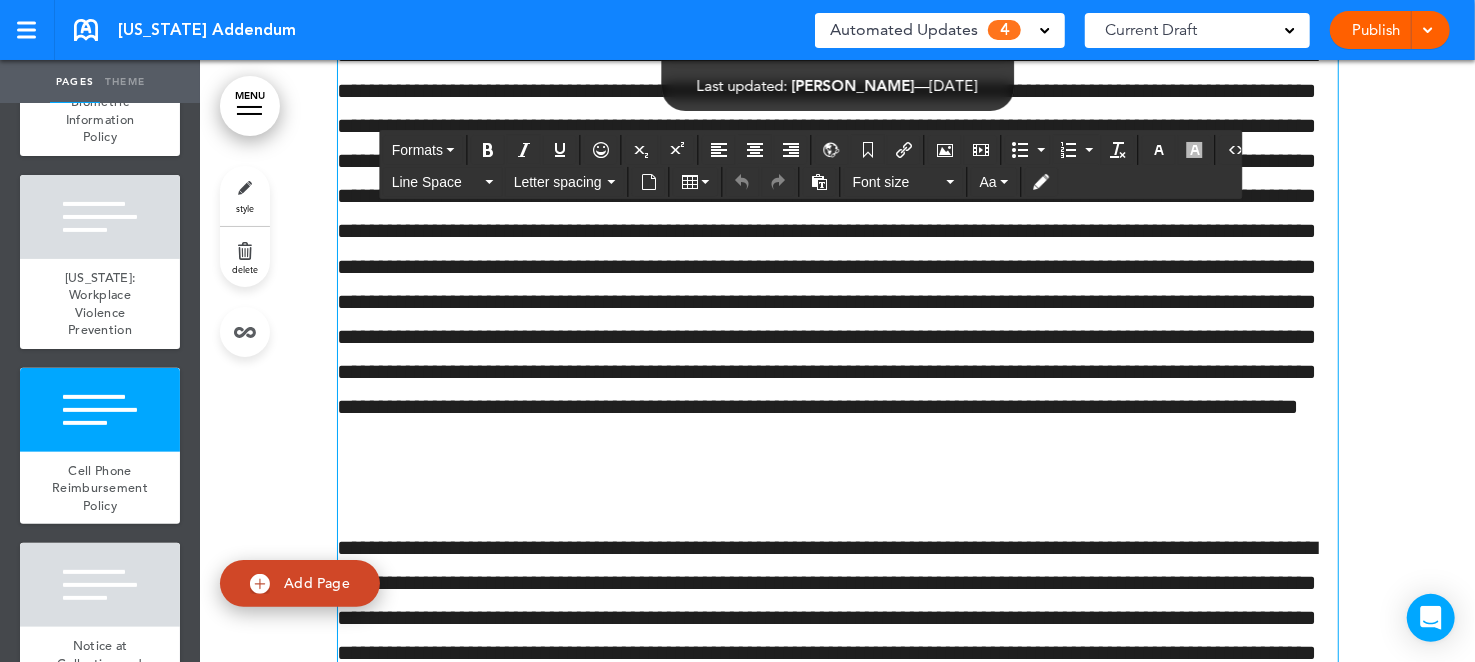 type 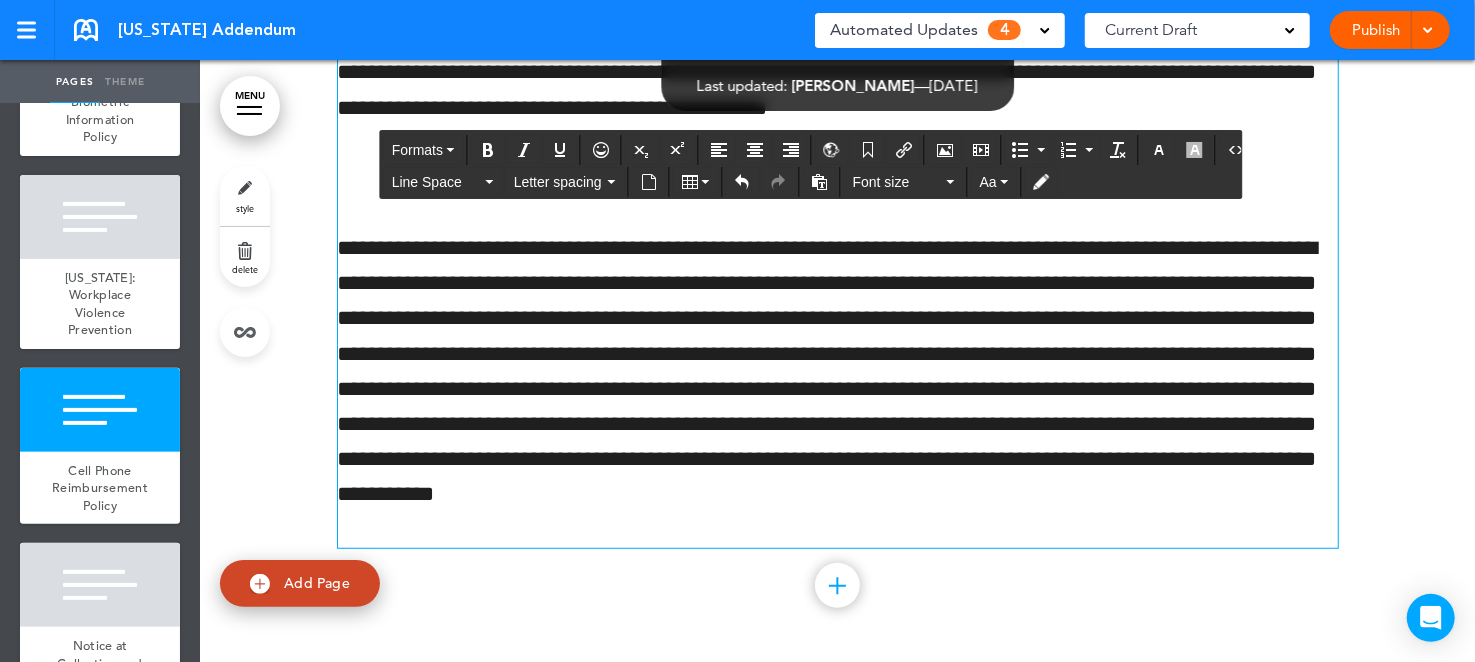 scroll, scrollTop: 9570, scrollLeft: 0, axis: vertical 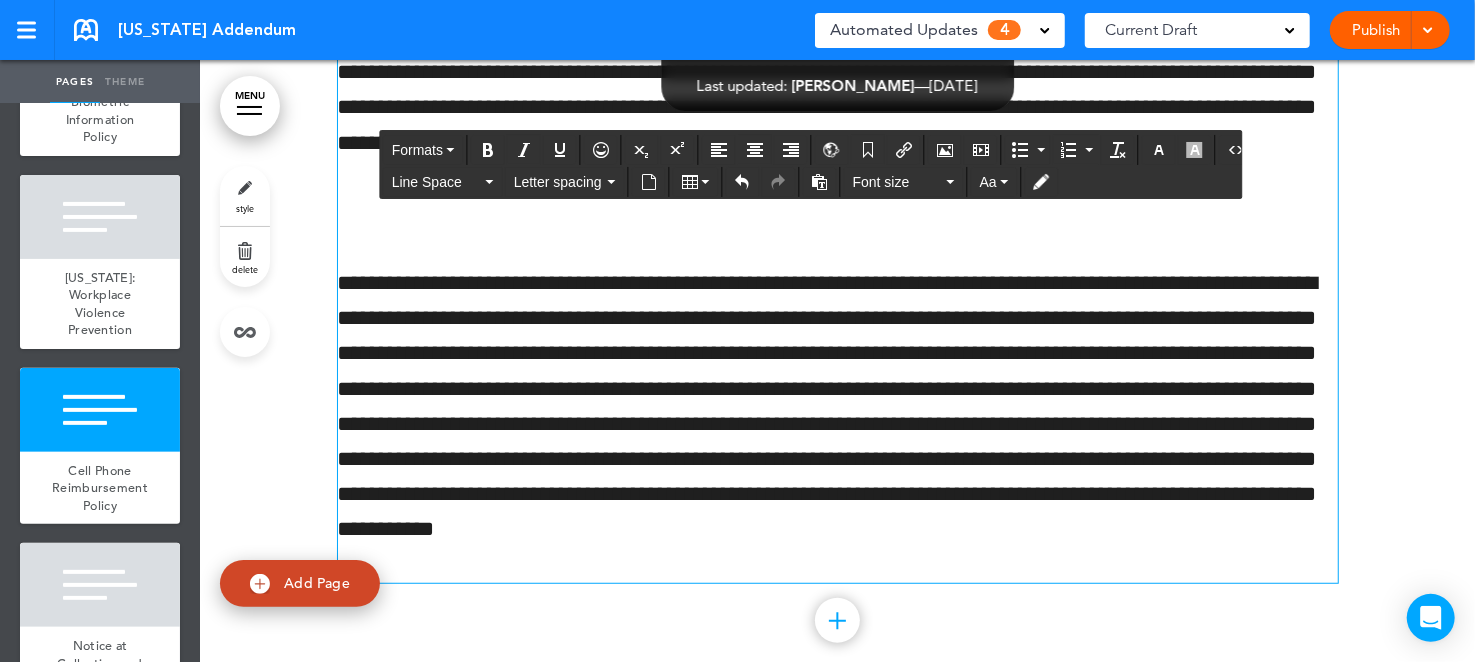 click at bounding box center (838, -16) 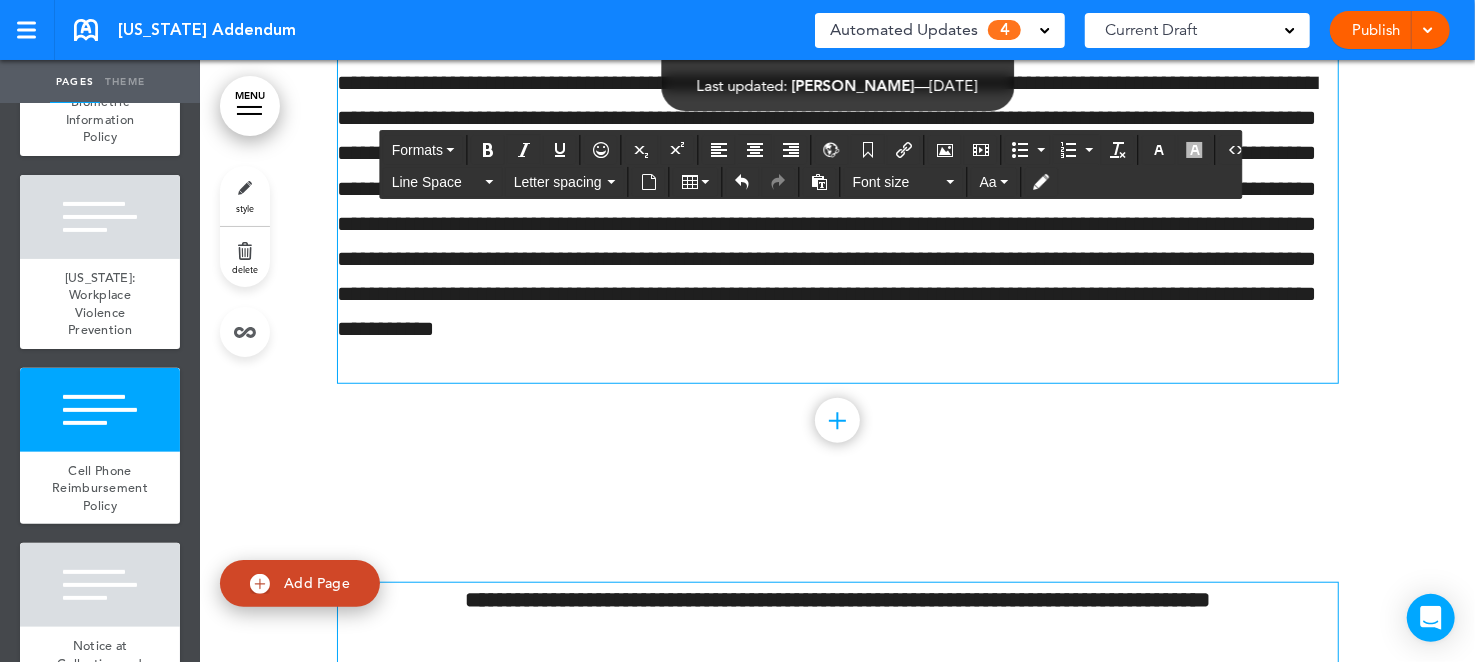 scroll, scrollTop: 9570, scrollLeft: 0, axis: vertical 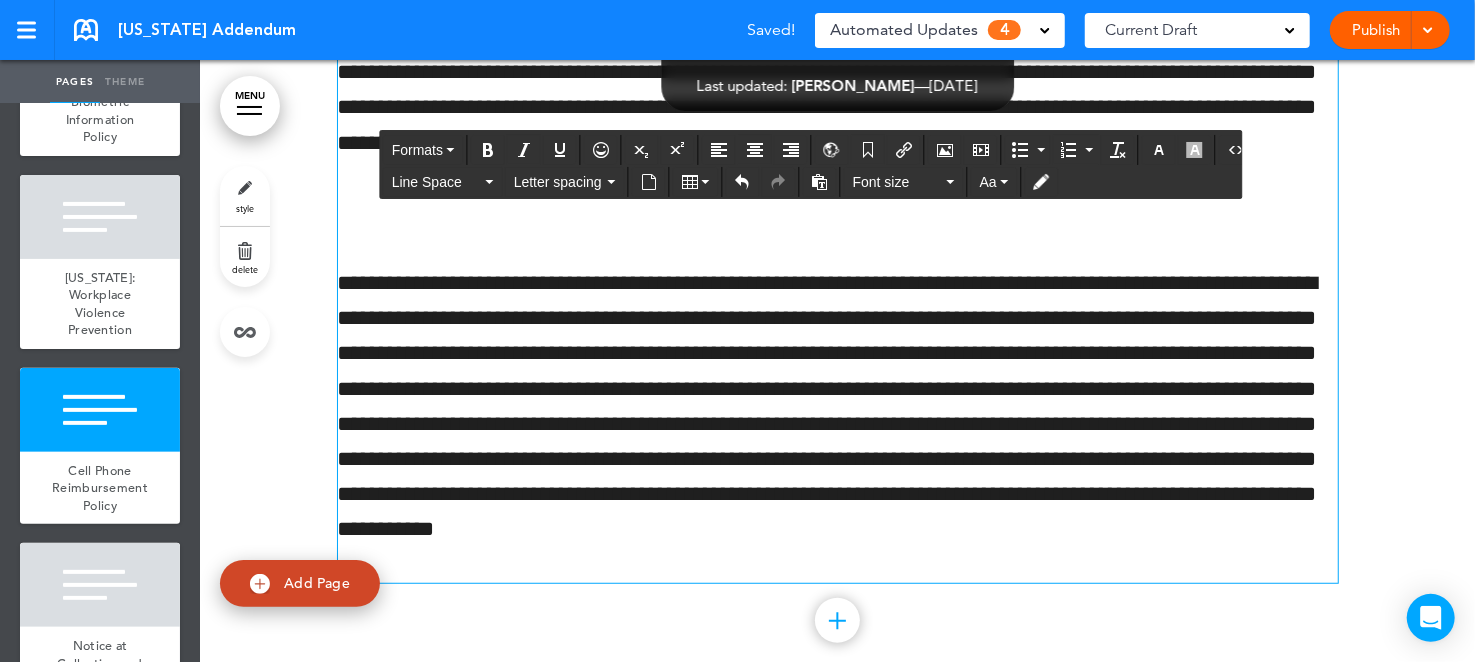 click on "Publish
Publish
Preview Draft" at bounding box center (1390, 30) 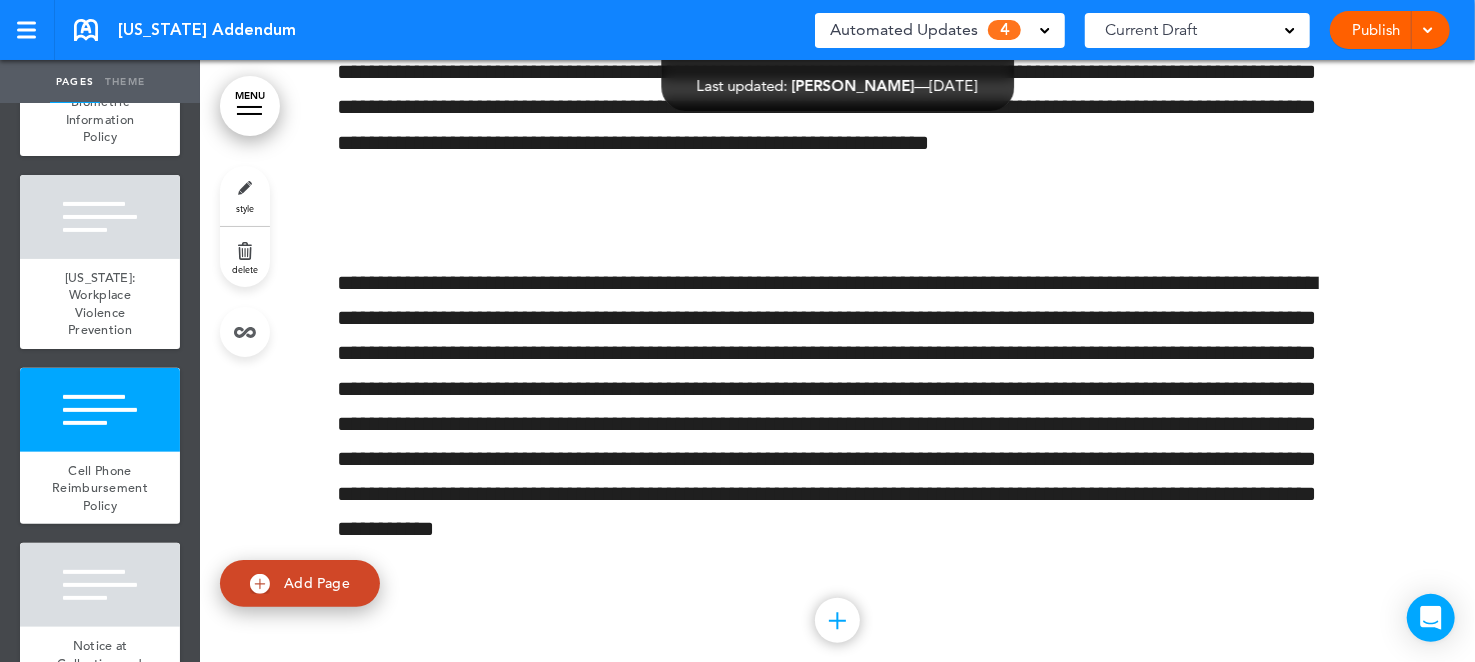 click on "Publish
Publish
Preview Draft" at bounding box center [1390, 30] 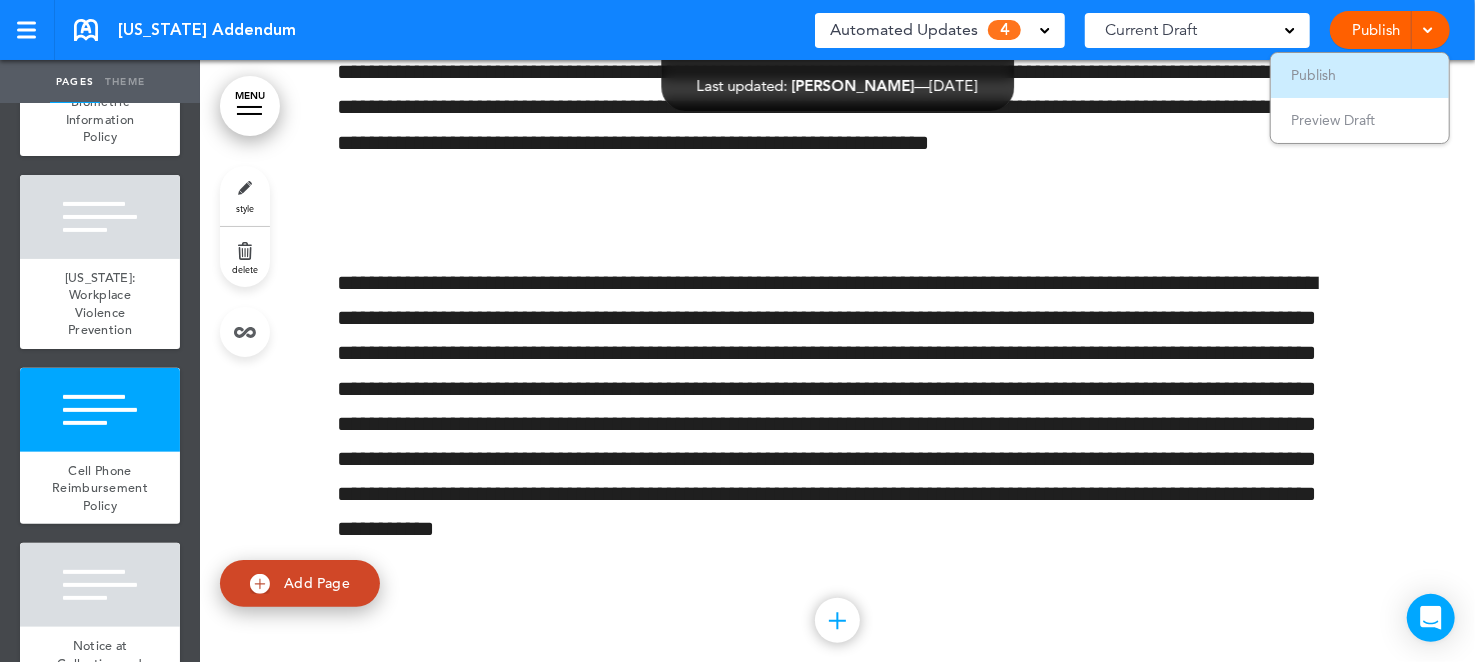 click on "Publish" at bounding box center (1313, 75) 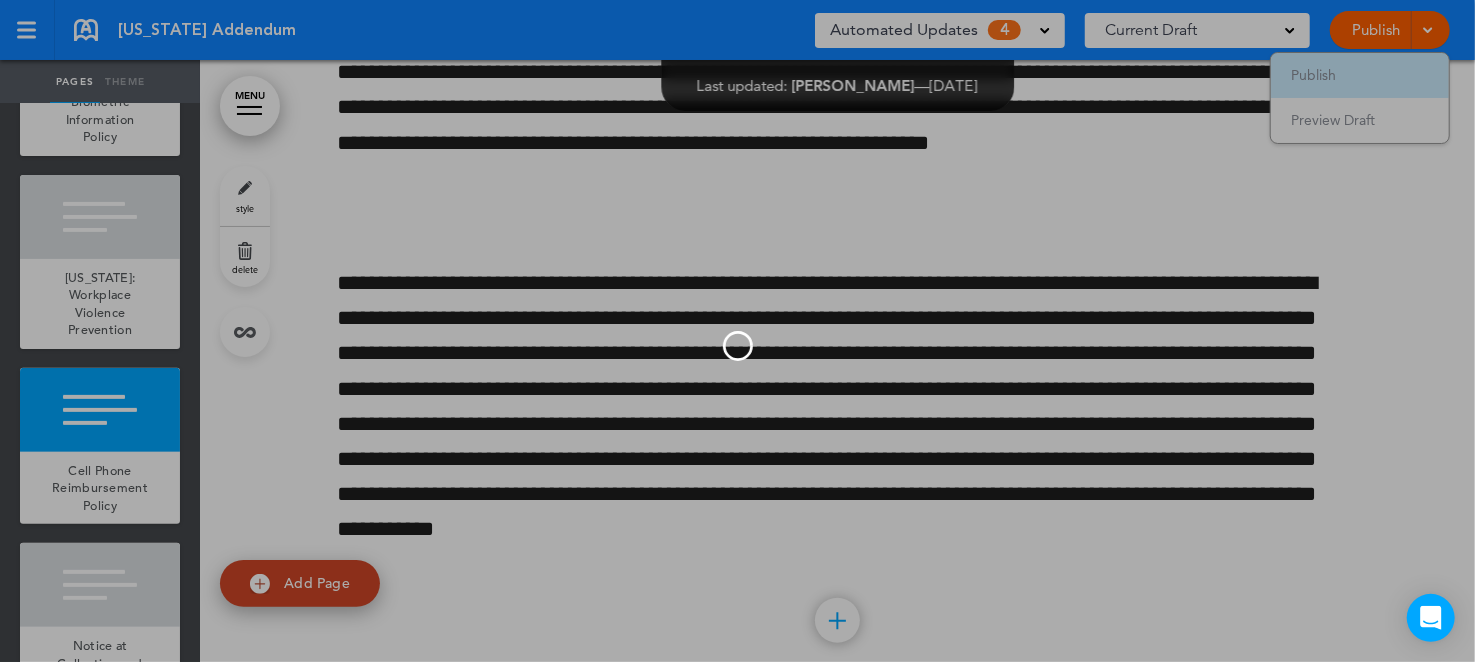 scroll, scrollTop: 0, scrollLeft: 0, axis: both 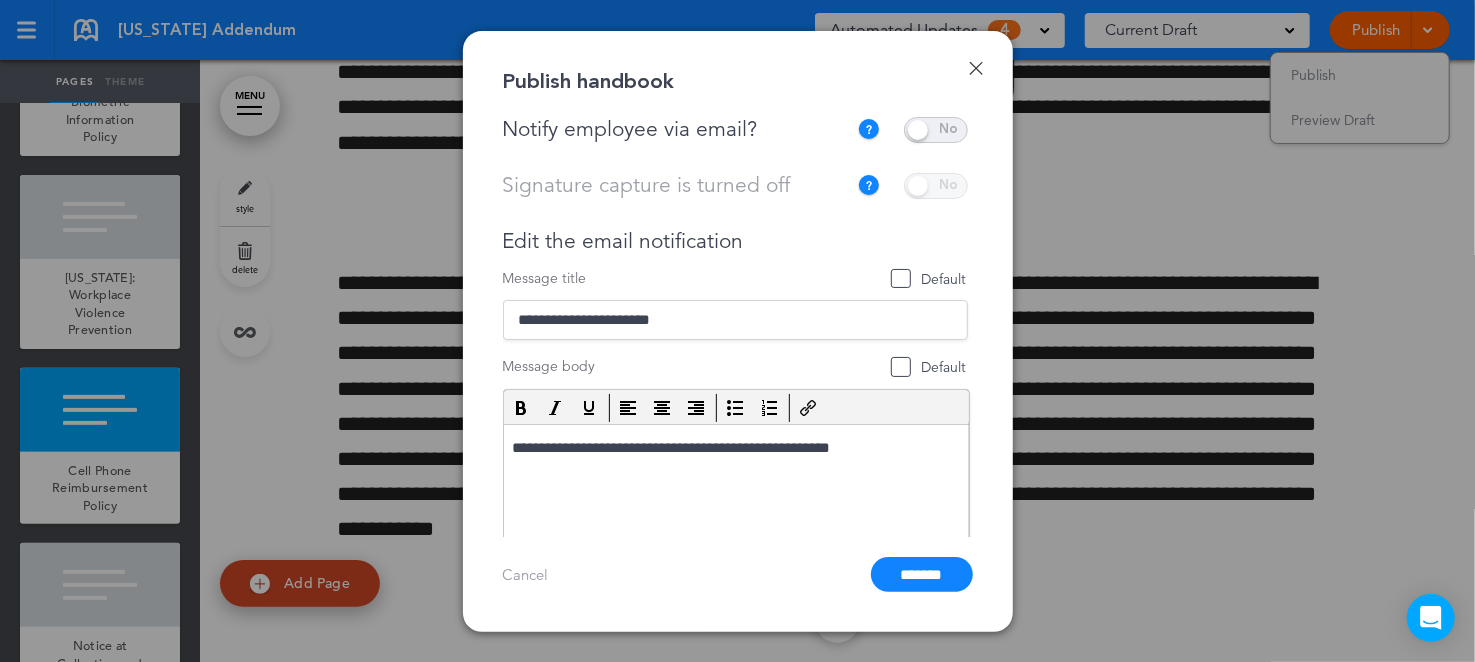 click on "**********" at bounding box center [735, 448] 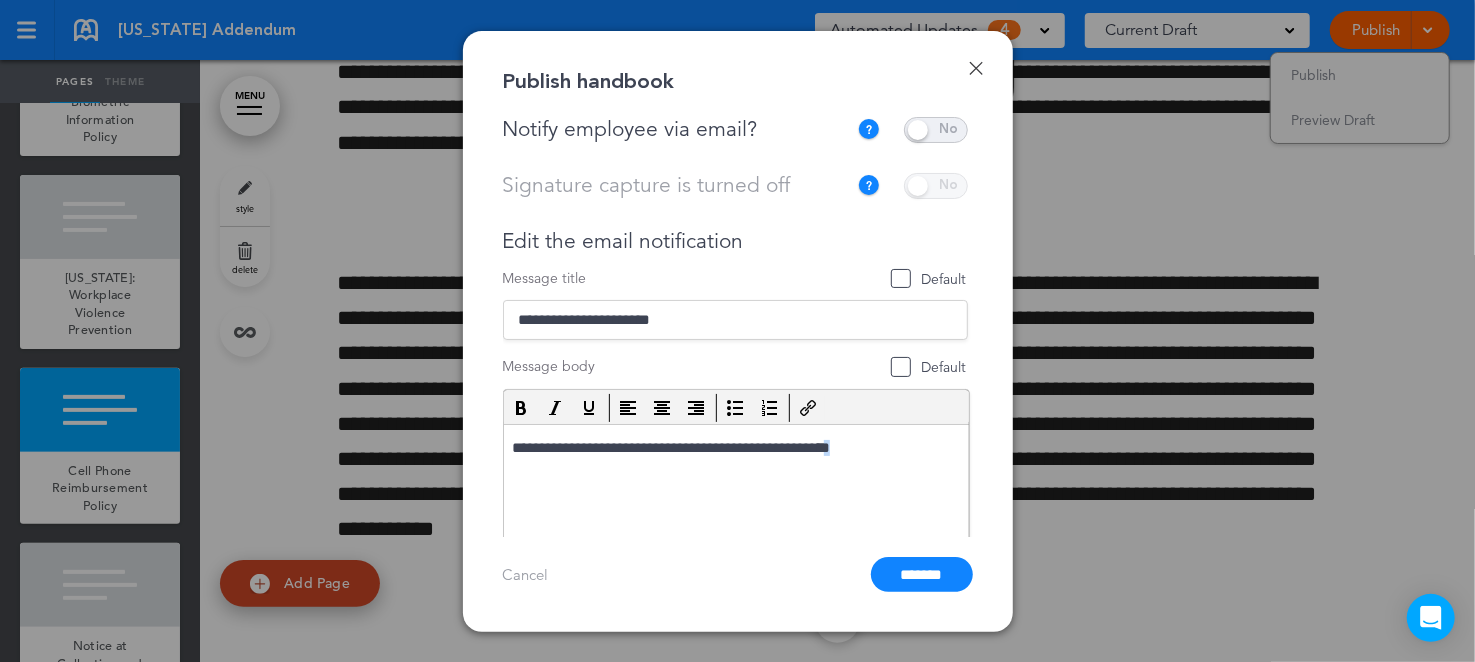click on "**********" at bounding box center [733, 448] 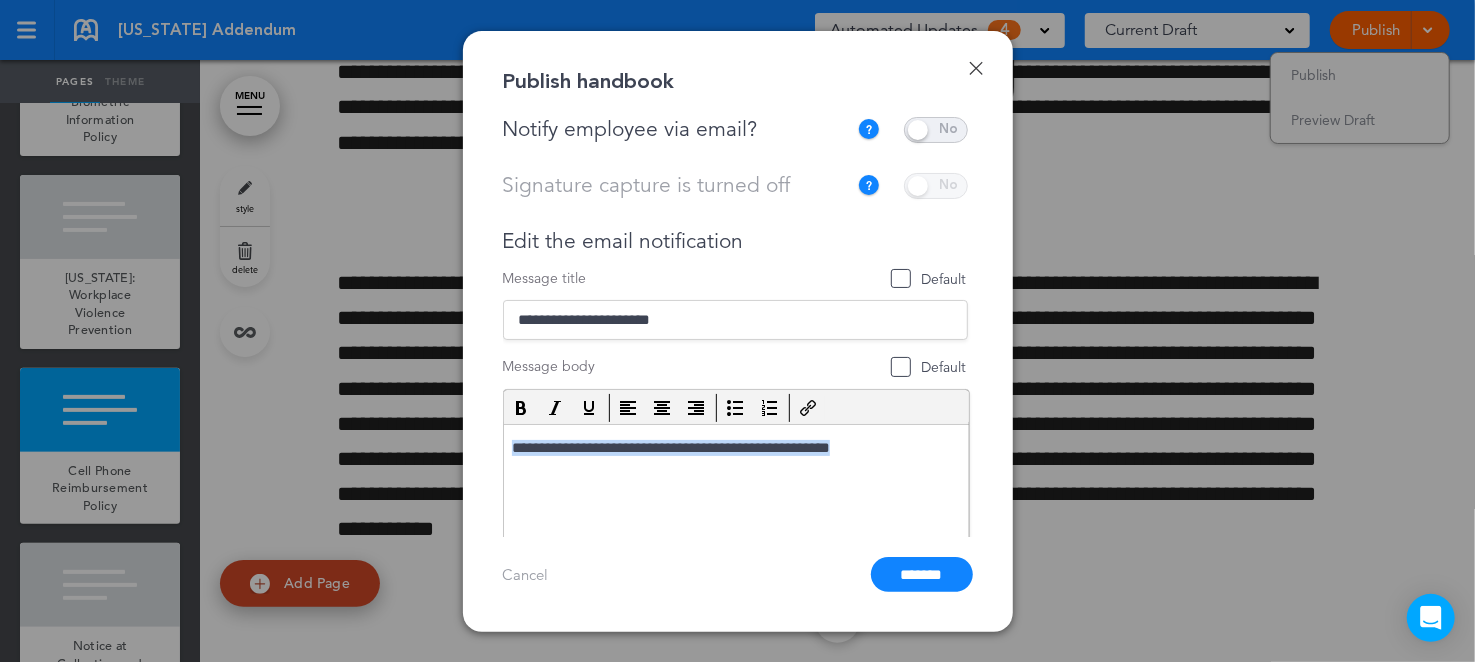 drag, startPoint x: 891, startPoint y: 441, endPoint x: 1003, endPoint y: 863, distance: 436.60968 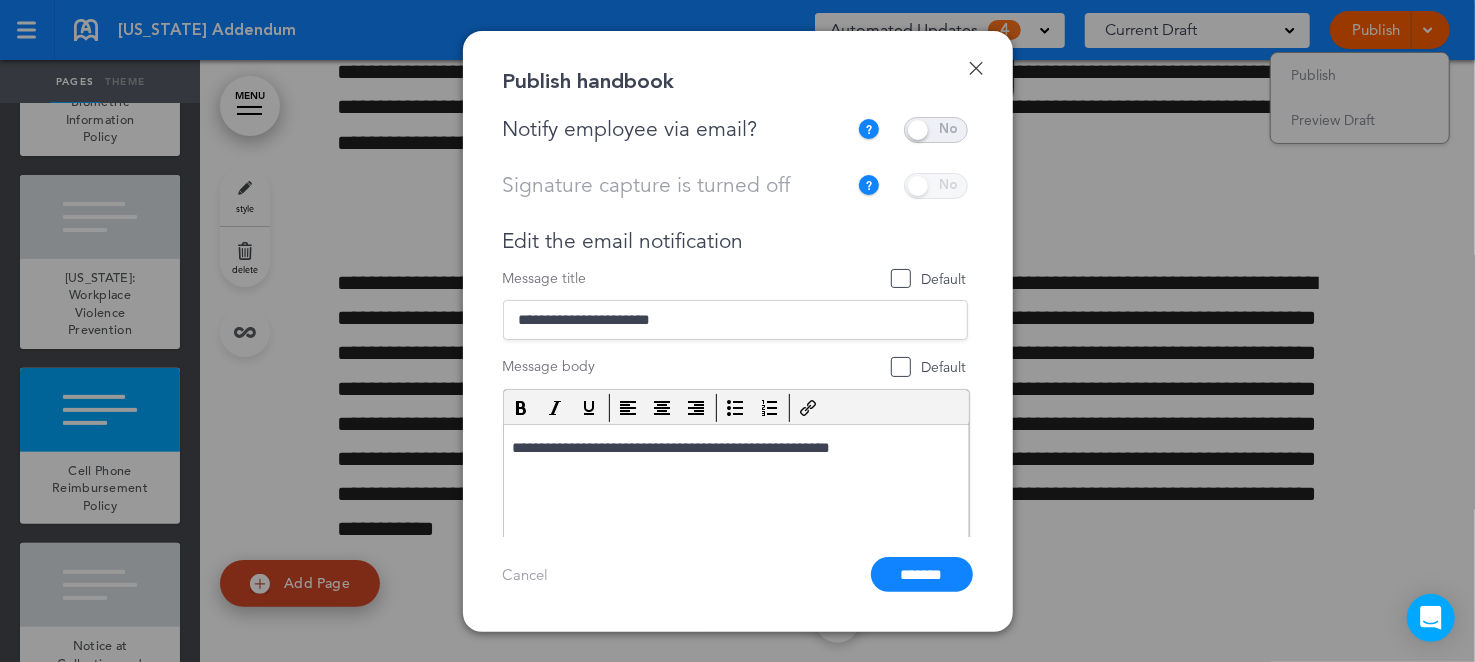 click on "**********" at bounding box center [733, 448] 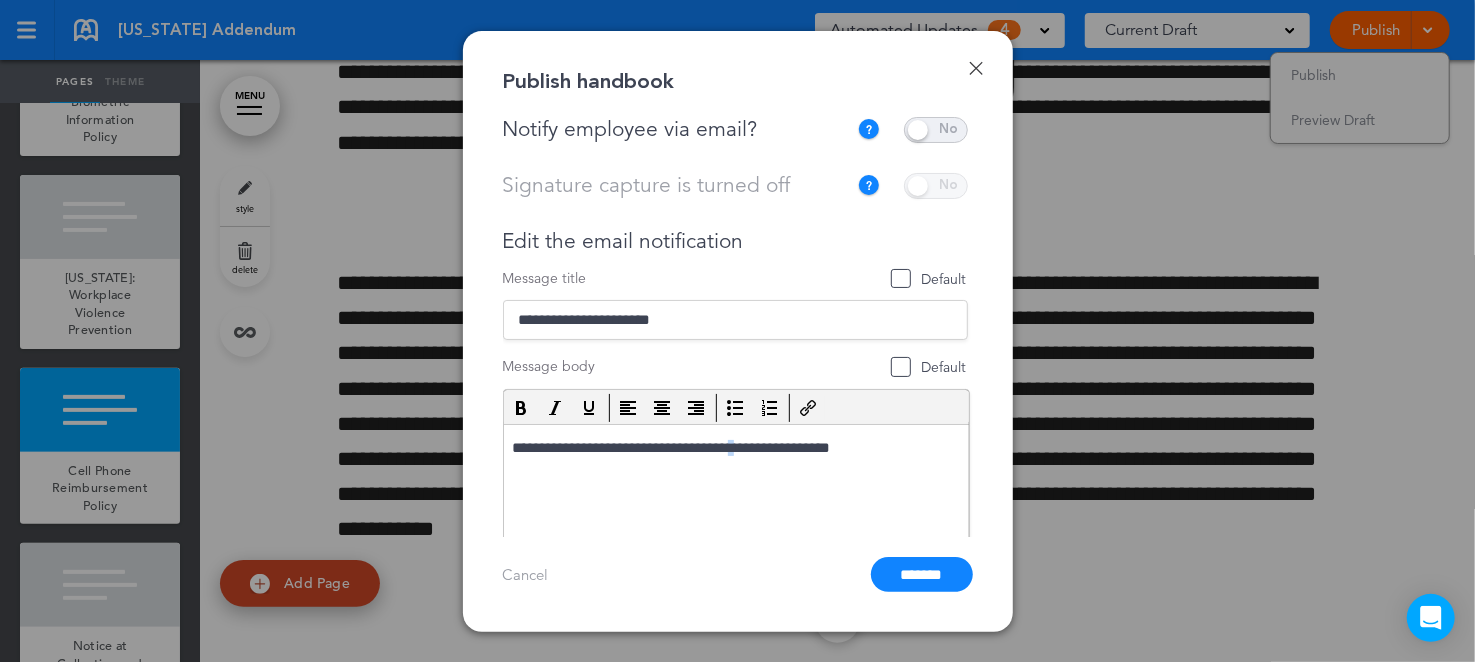 click on "**********" at bounding box center (735, 457) 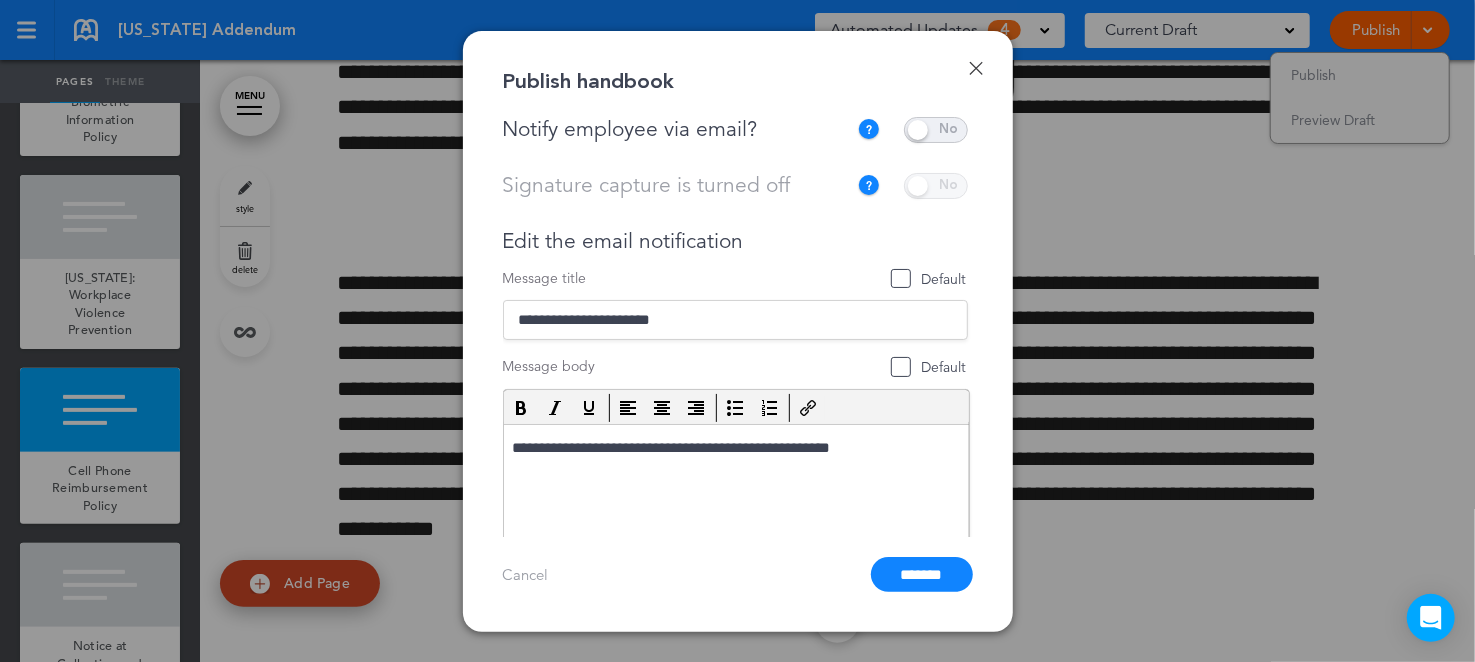 click on "**********" at bounding box center (733, 448) 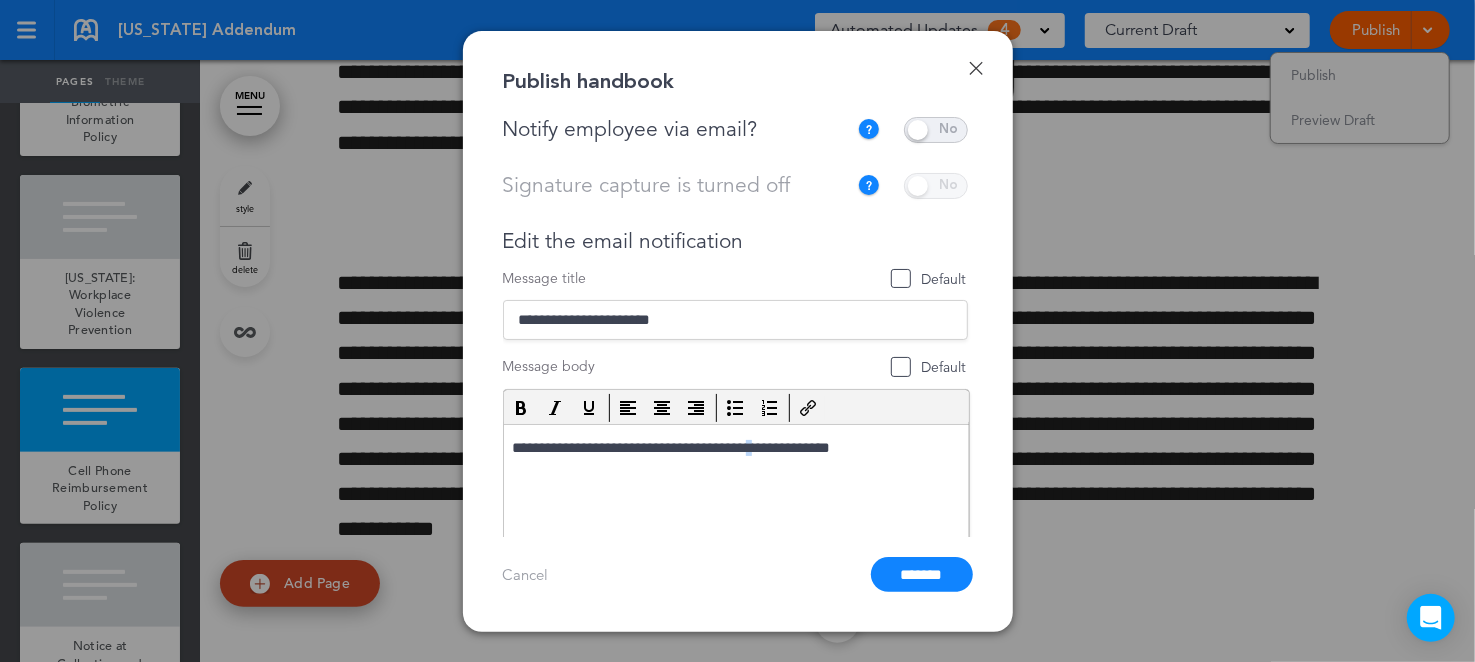 click on "**********" at bounding box center (733, 448) 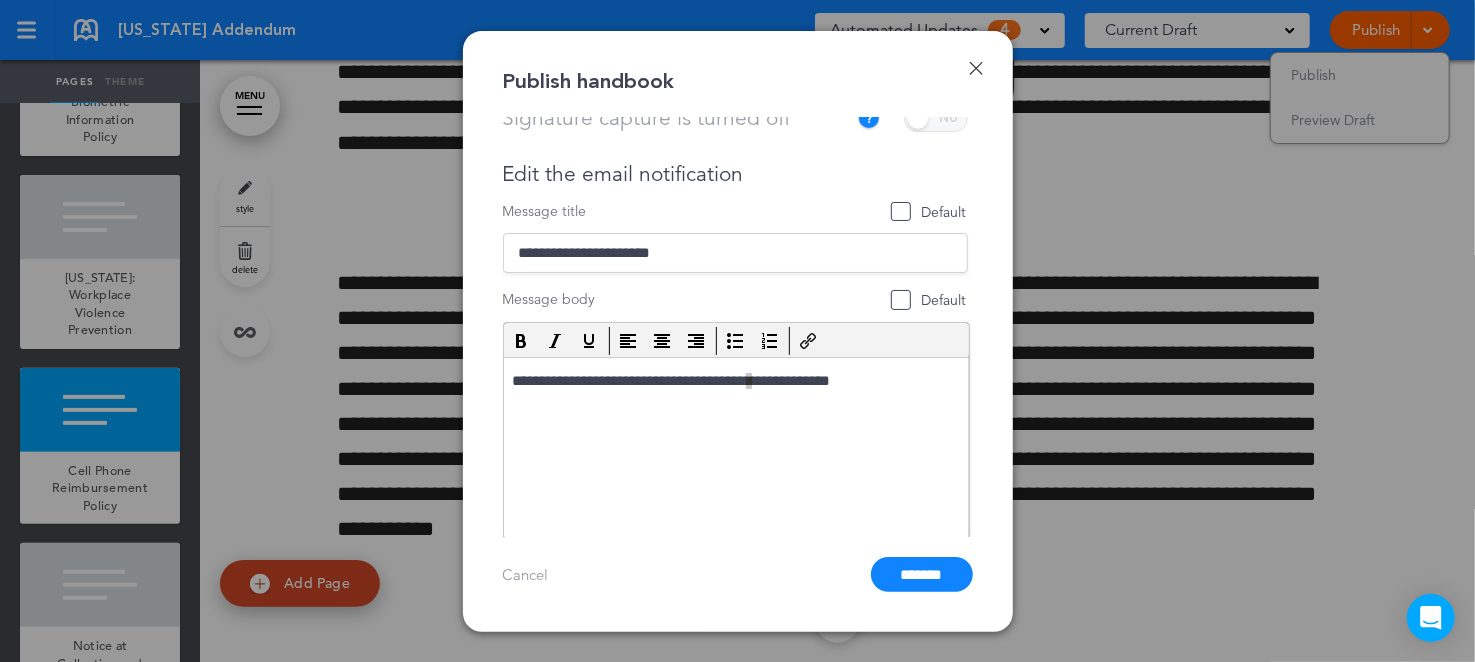 drag, startPoint x: 971, startPoint y: 420, endPoint x: 455, endPoint y: 66, distance: 625.75714 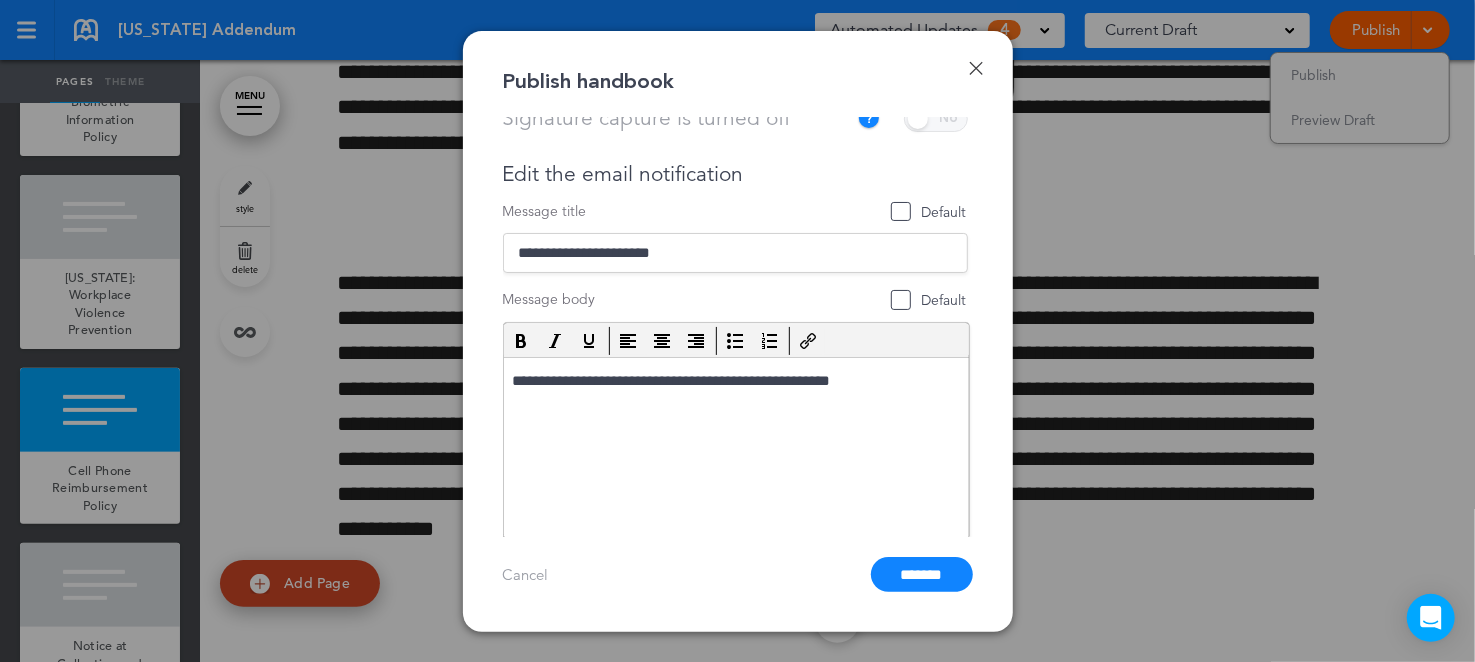 click on "**********" at bounding box center (735, 381) 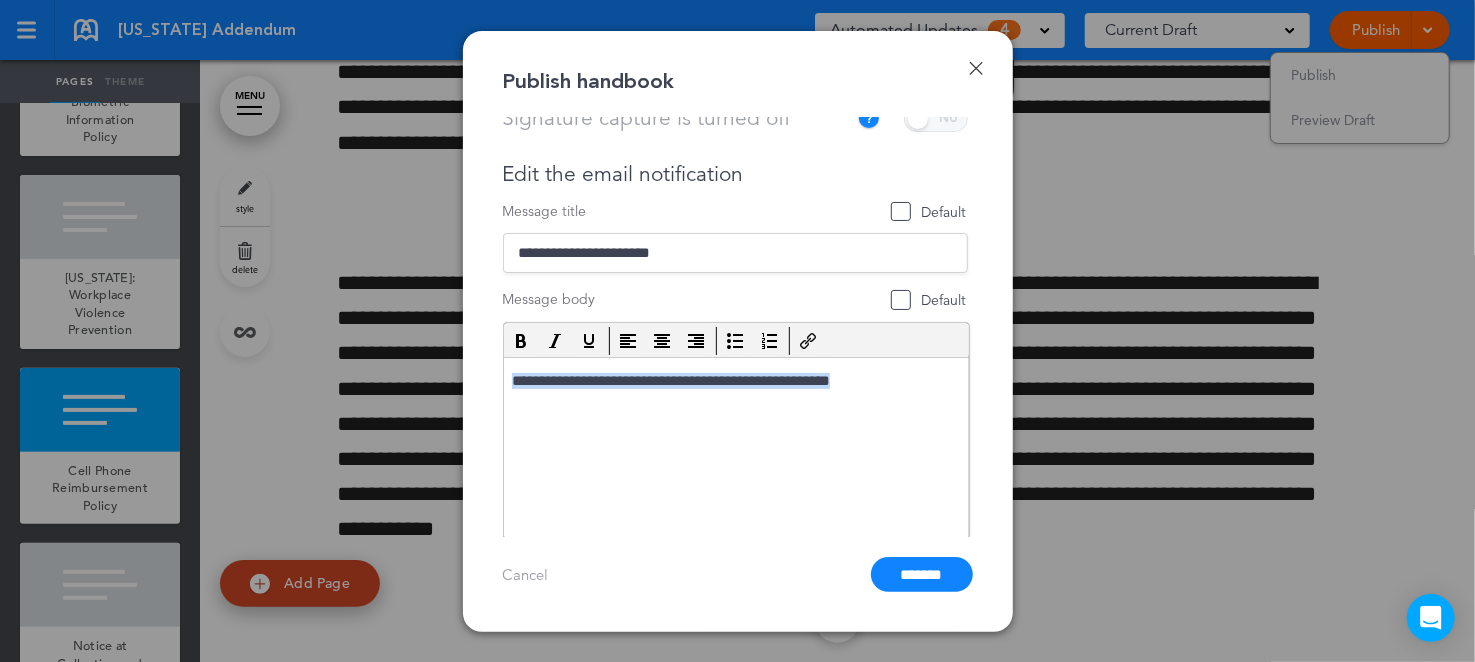 type 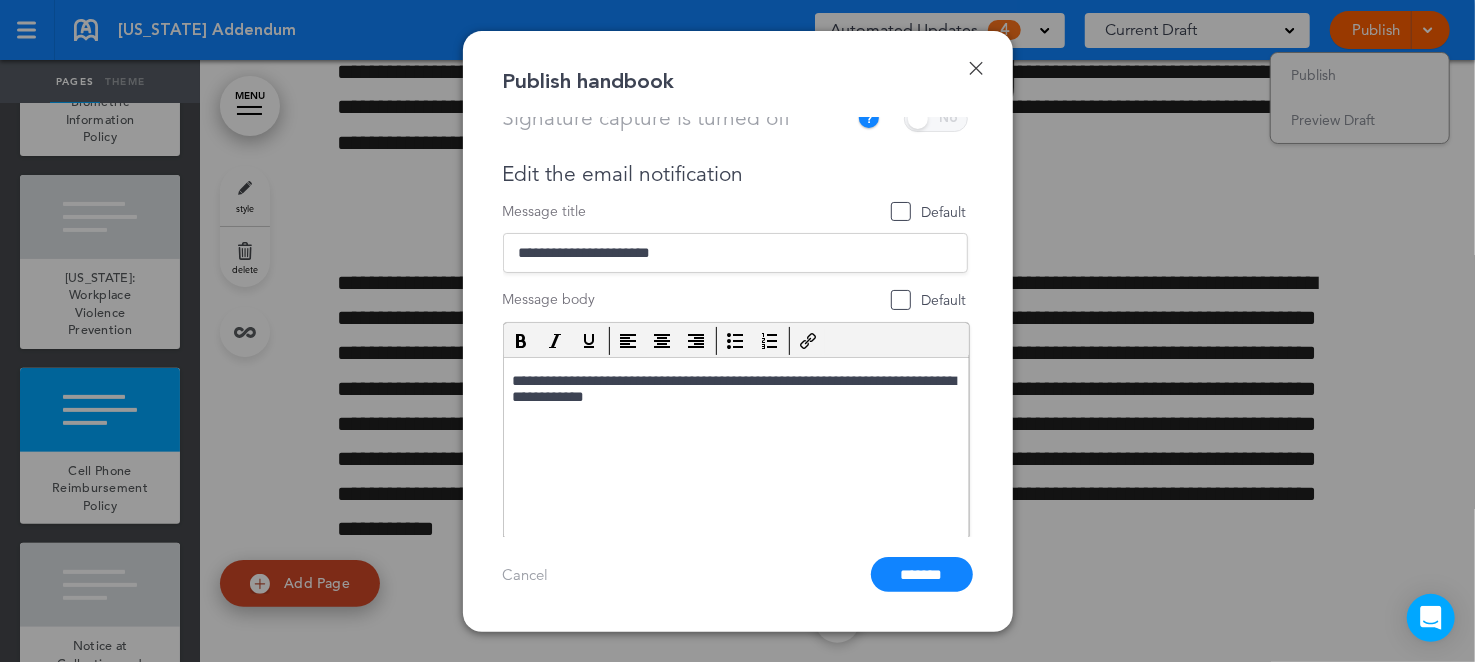 click on "**********" at bounding box center (733, 390) 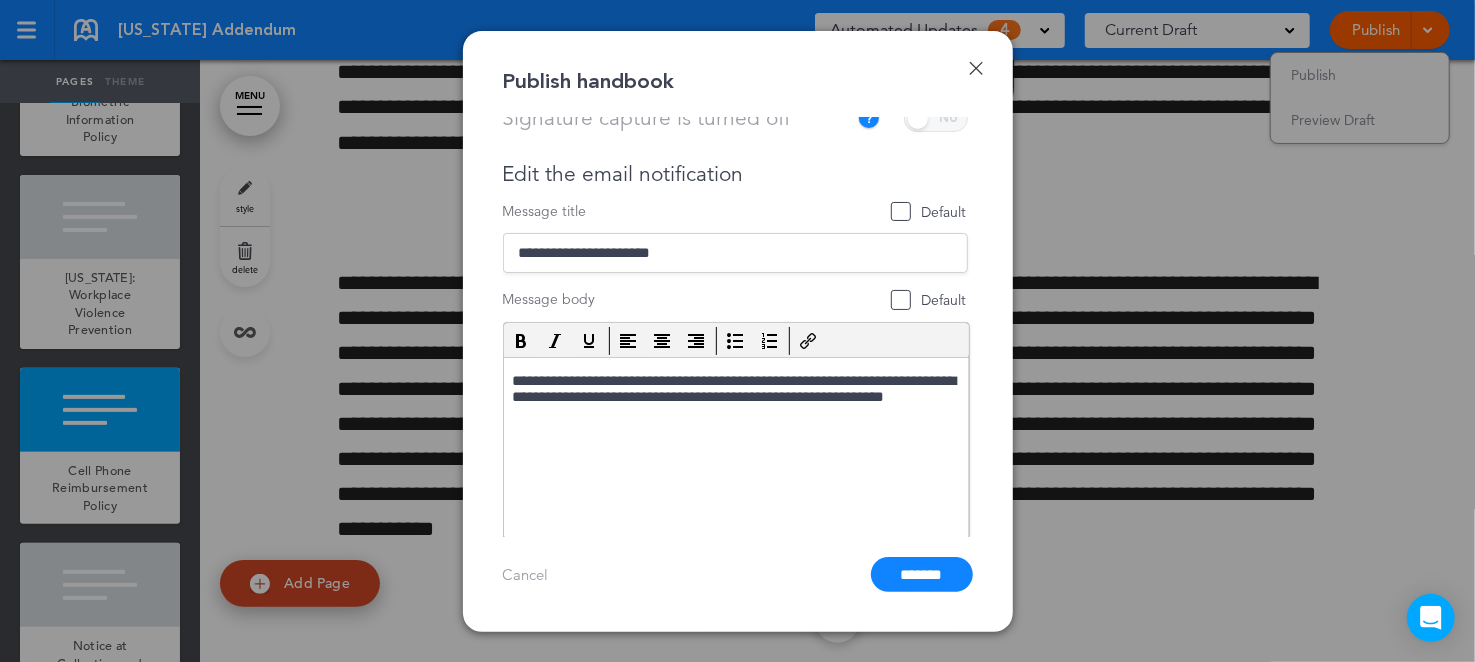 click on "**********" at bounding box center (733, 399) 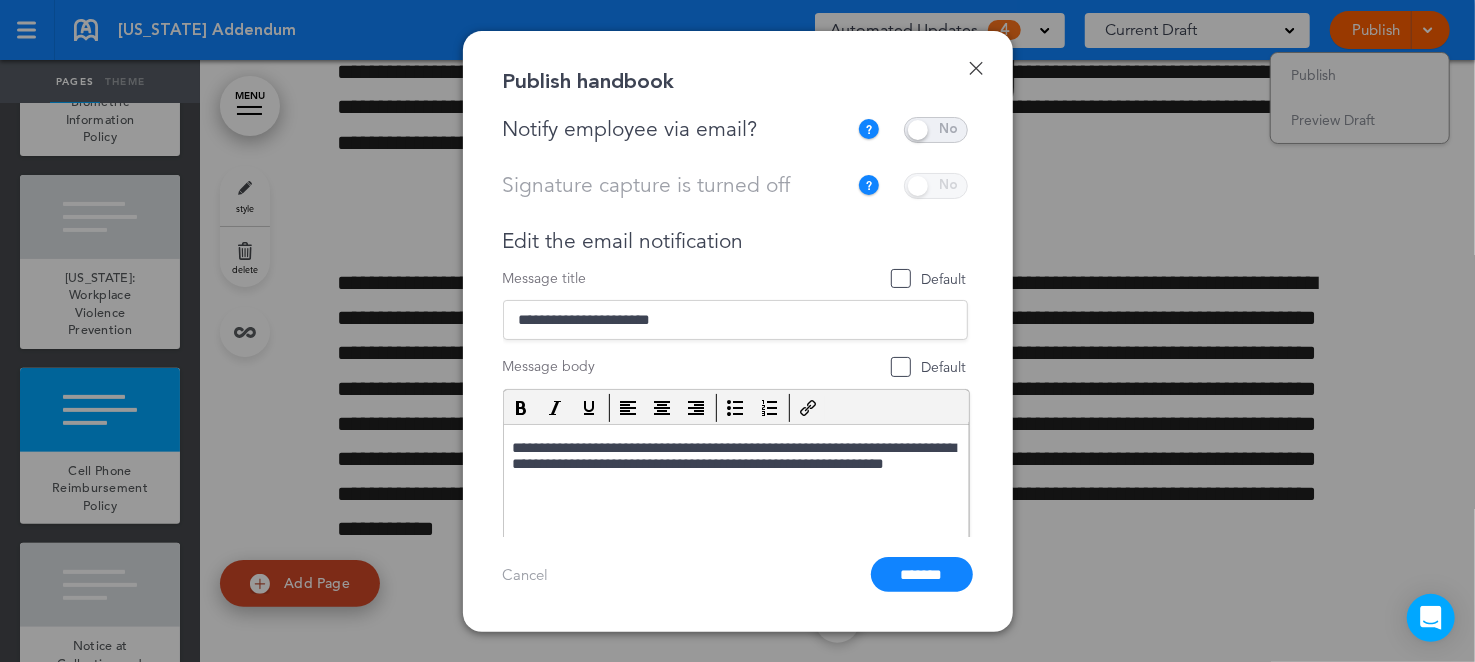 scroll, scrollTop: 67, scrollLeft: 0, axis: vertical 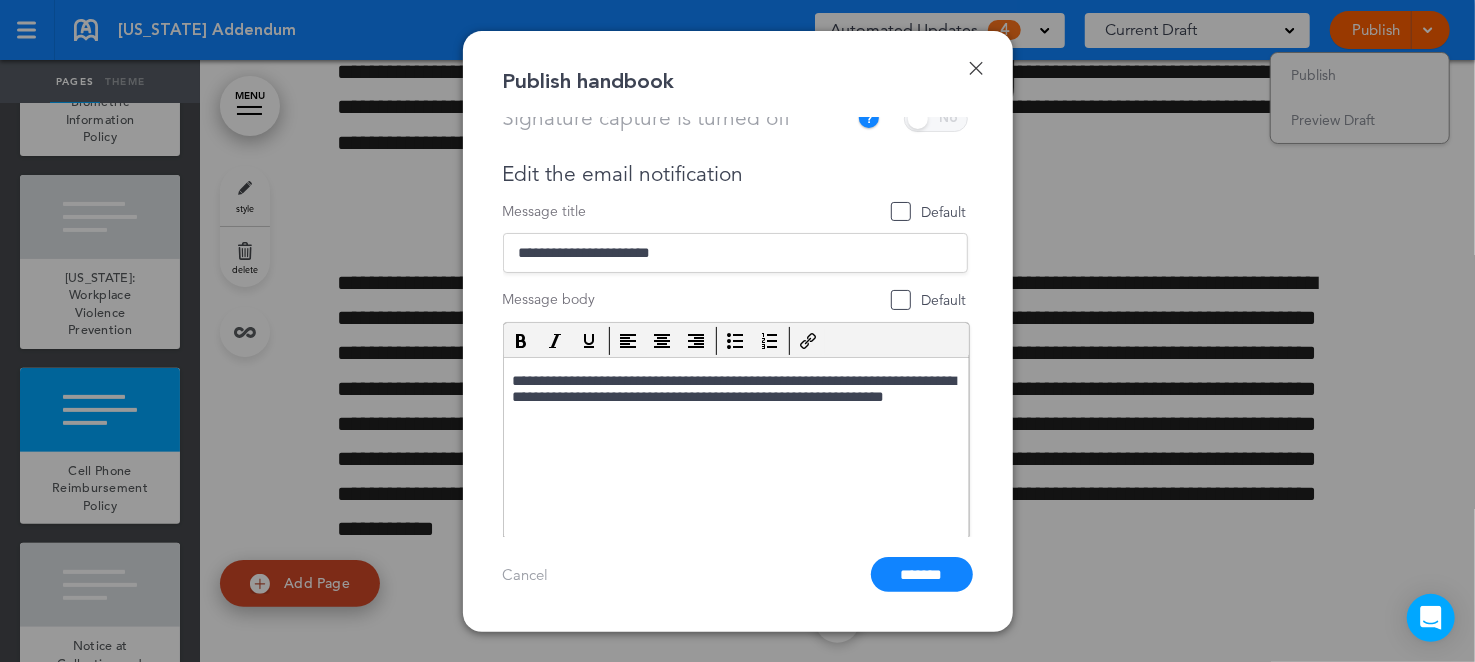 click on "**********" at bounding box center [735, 399] 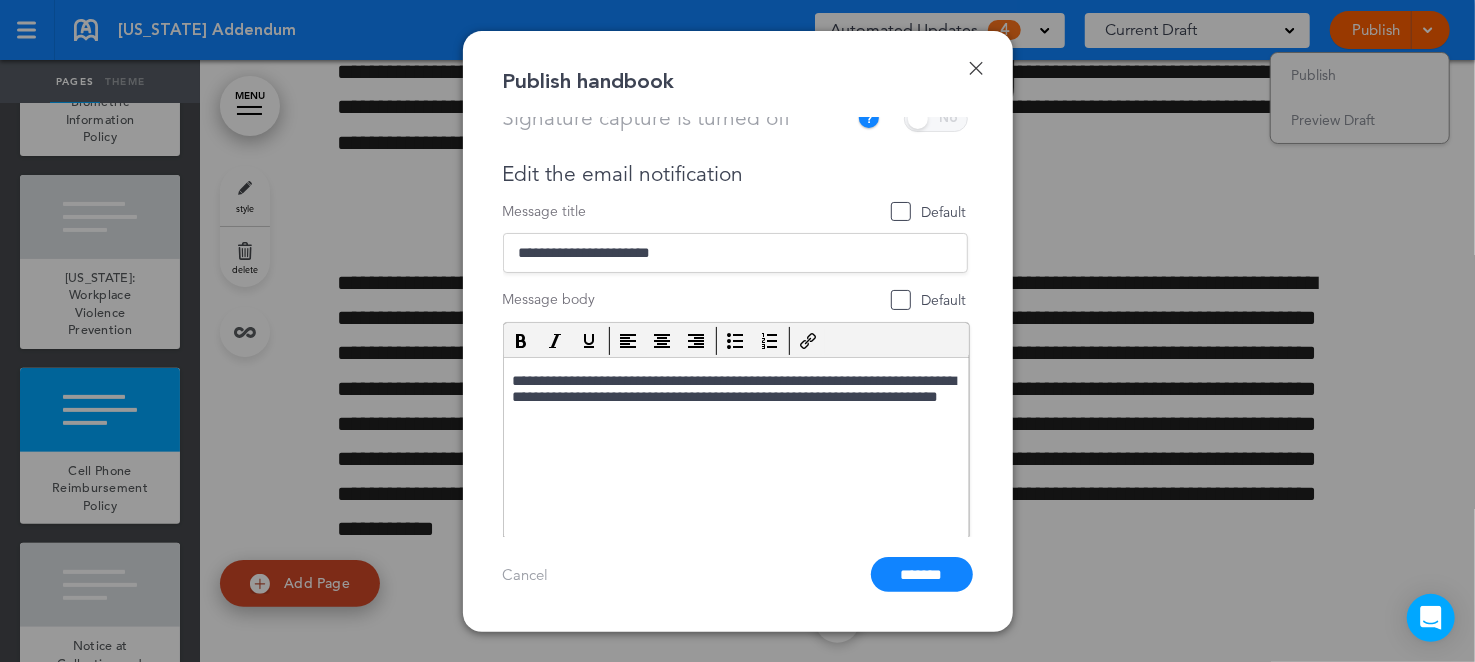 click on "**********" at bounding box center (733, 399) 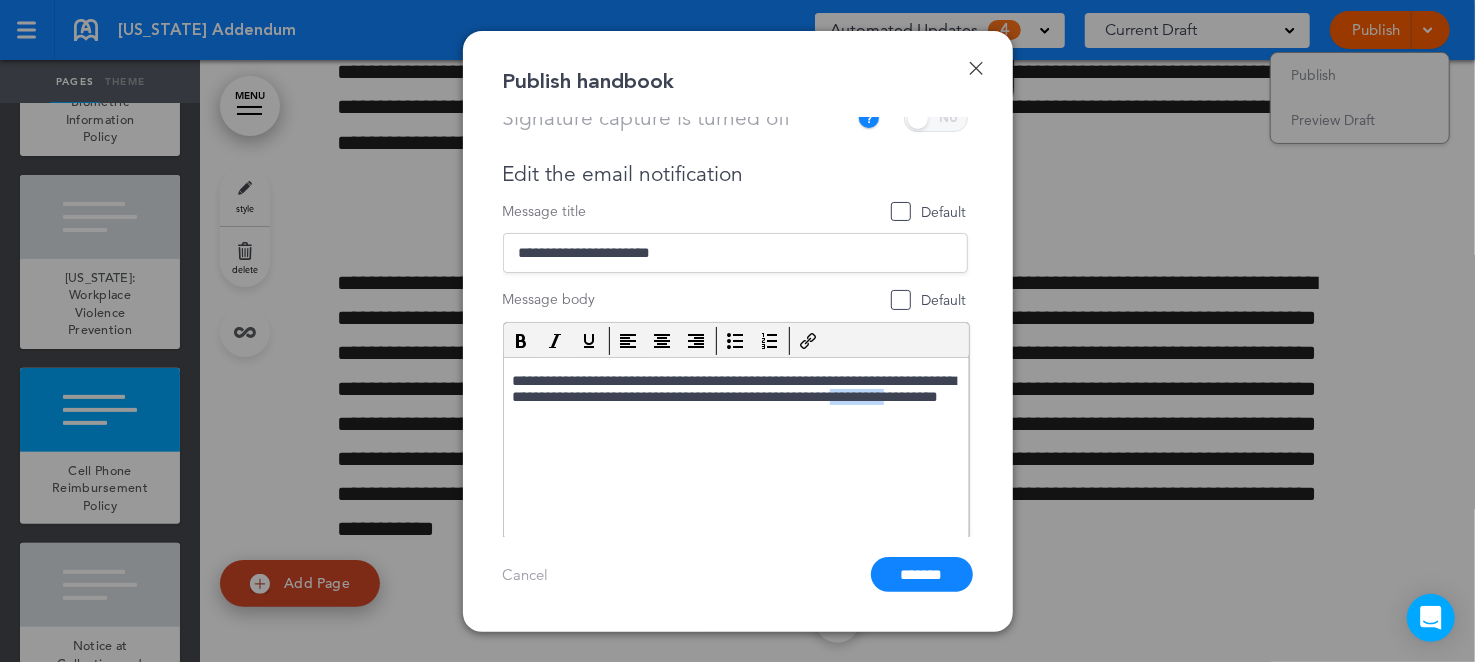 click on "**********" at bounding box center [733, 399] 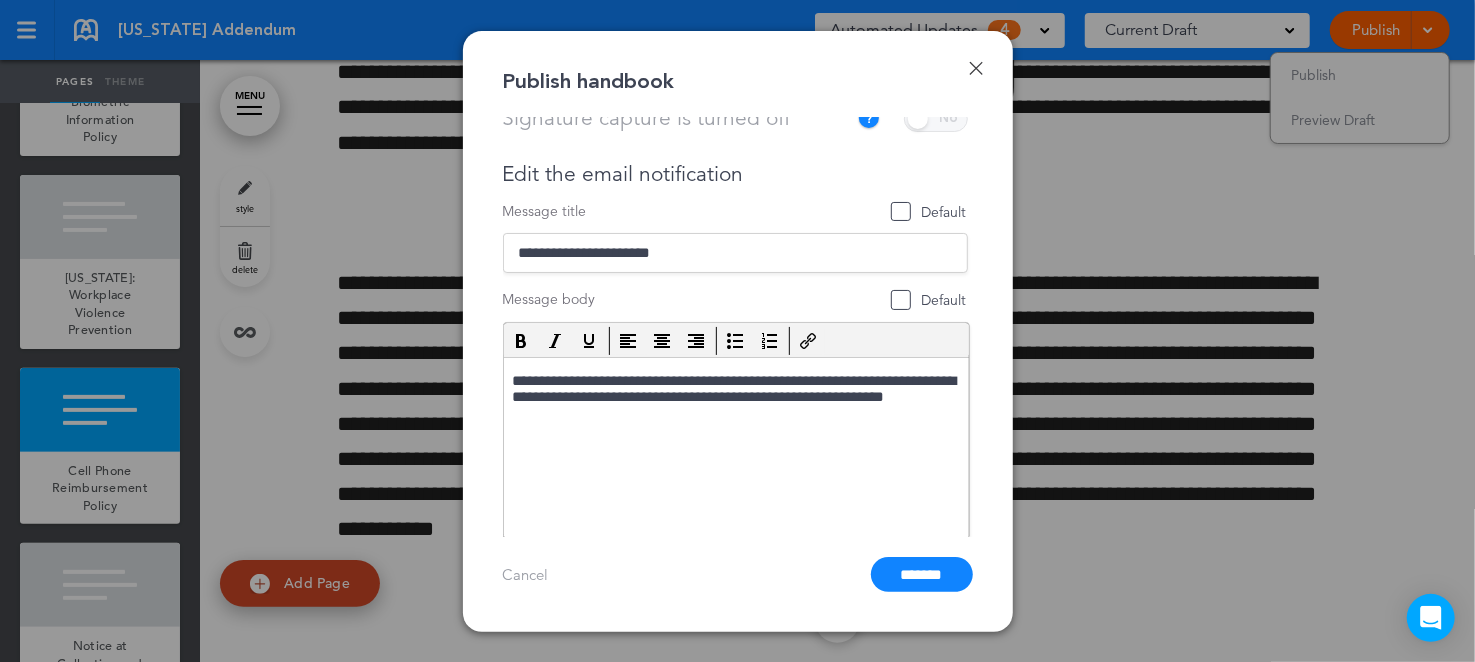 click on "*******" at bounding box center [922, 574] 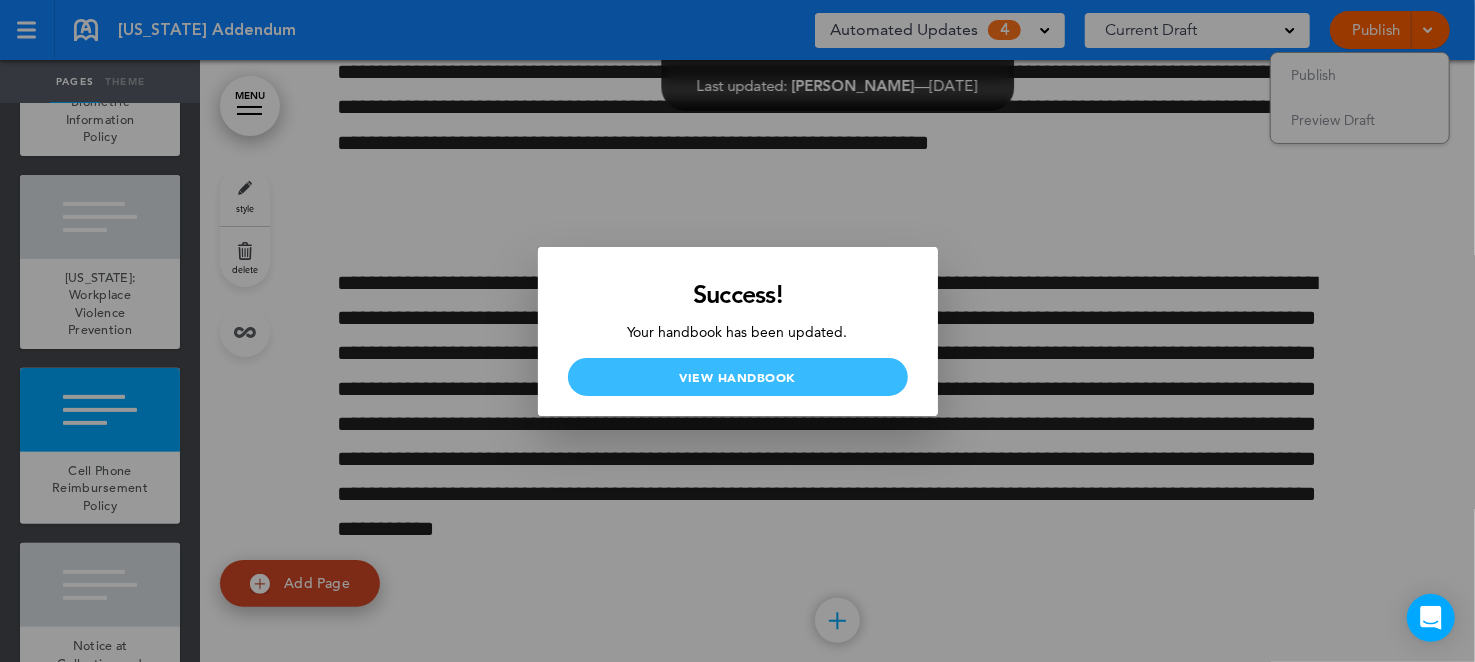 click on "View Handbook" at bounding box center (738, 377) 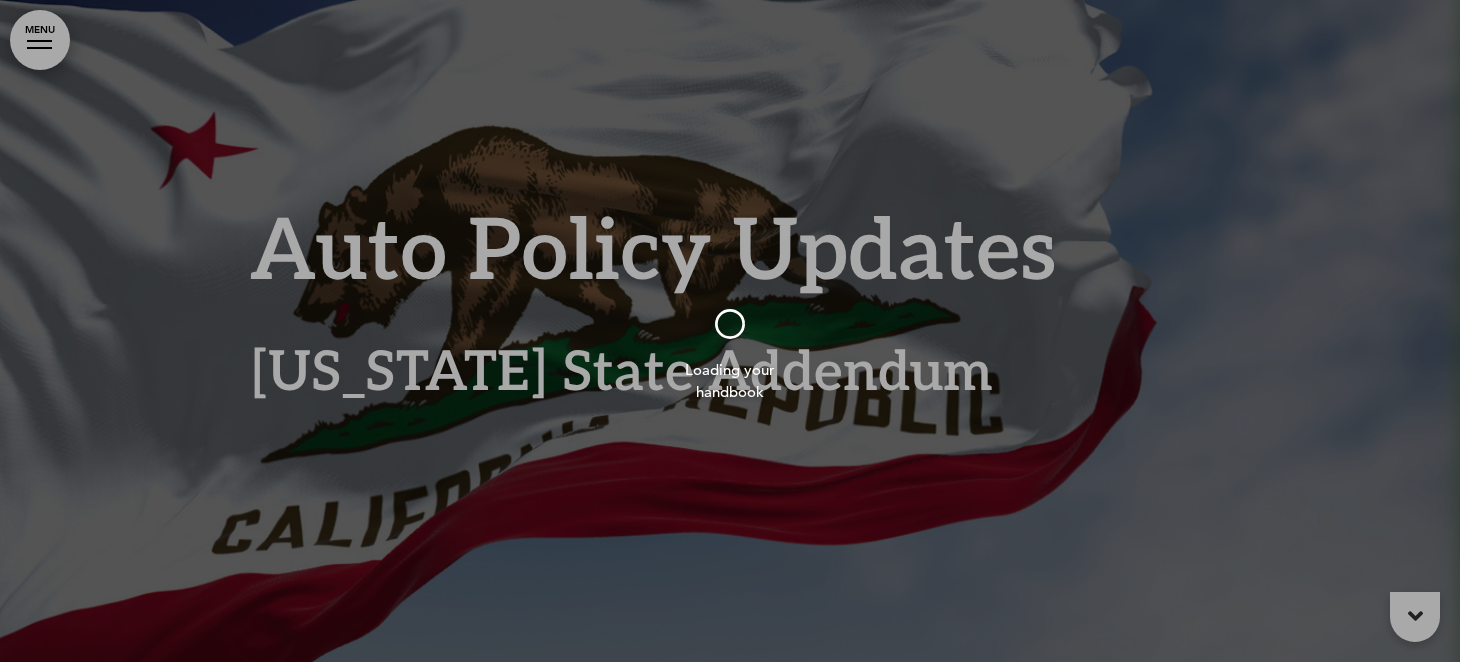 scroll, scrollTop: 0, scrollLeft: 0, axis: both 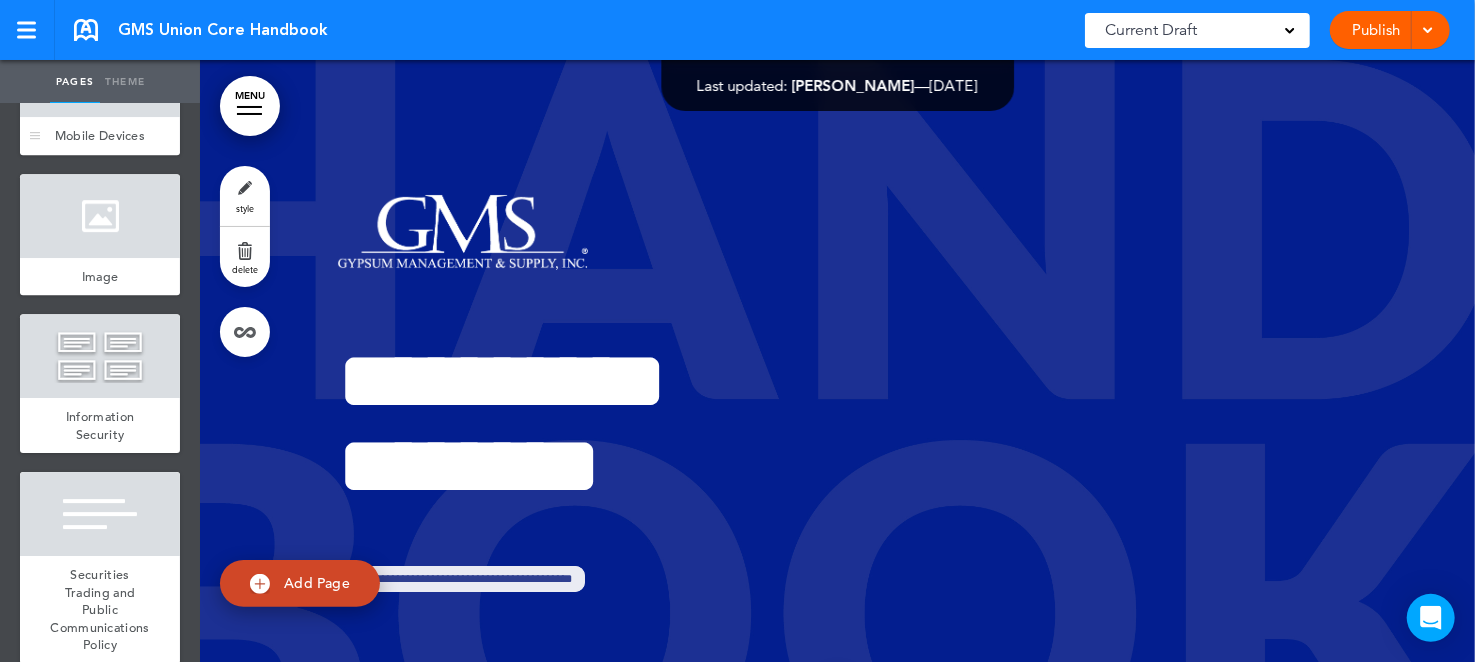 click on "Mobile Devices" at bounding box center [100, 136] 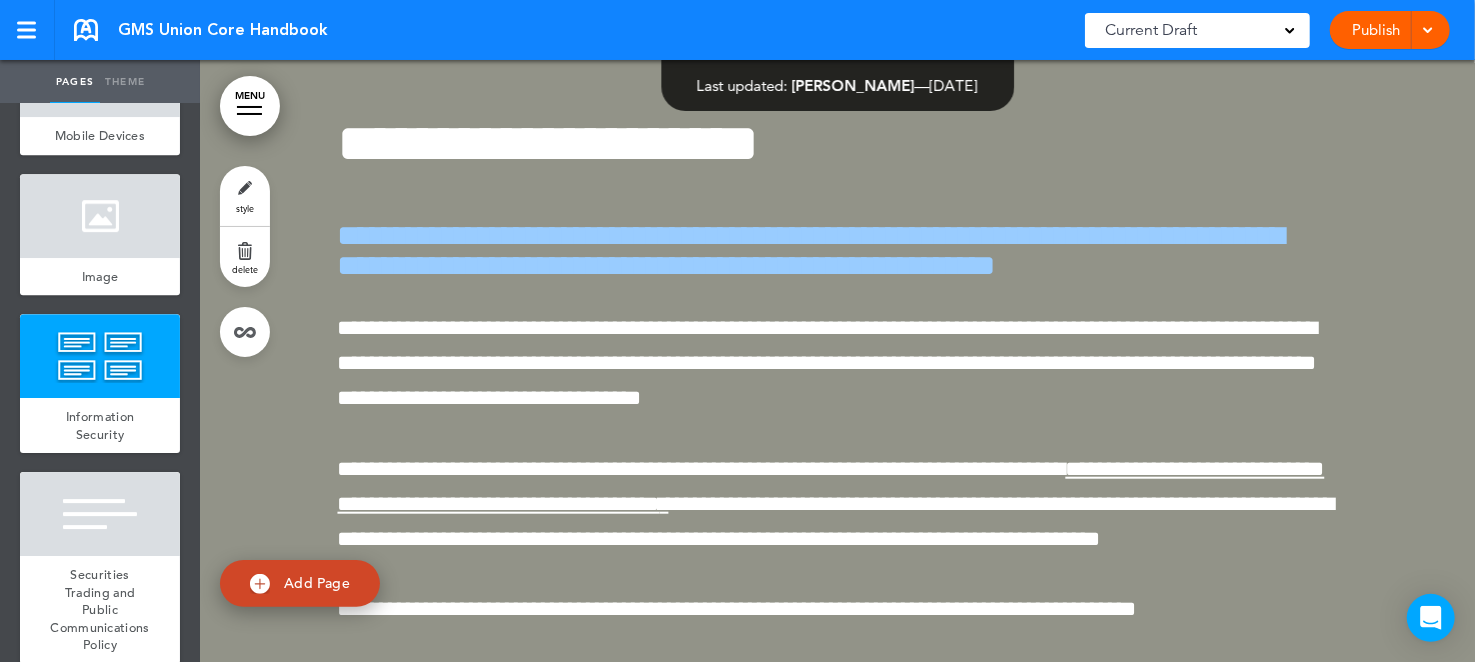 scroll, scrollTop: 50380, scrollLeft: 0, axis: vertical 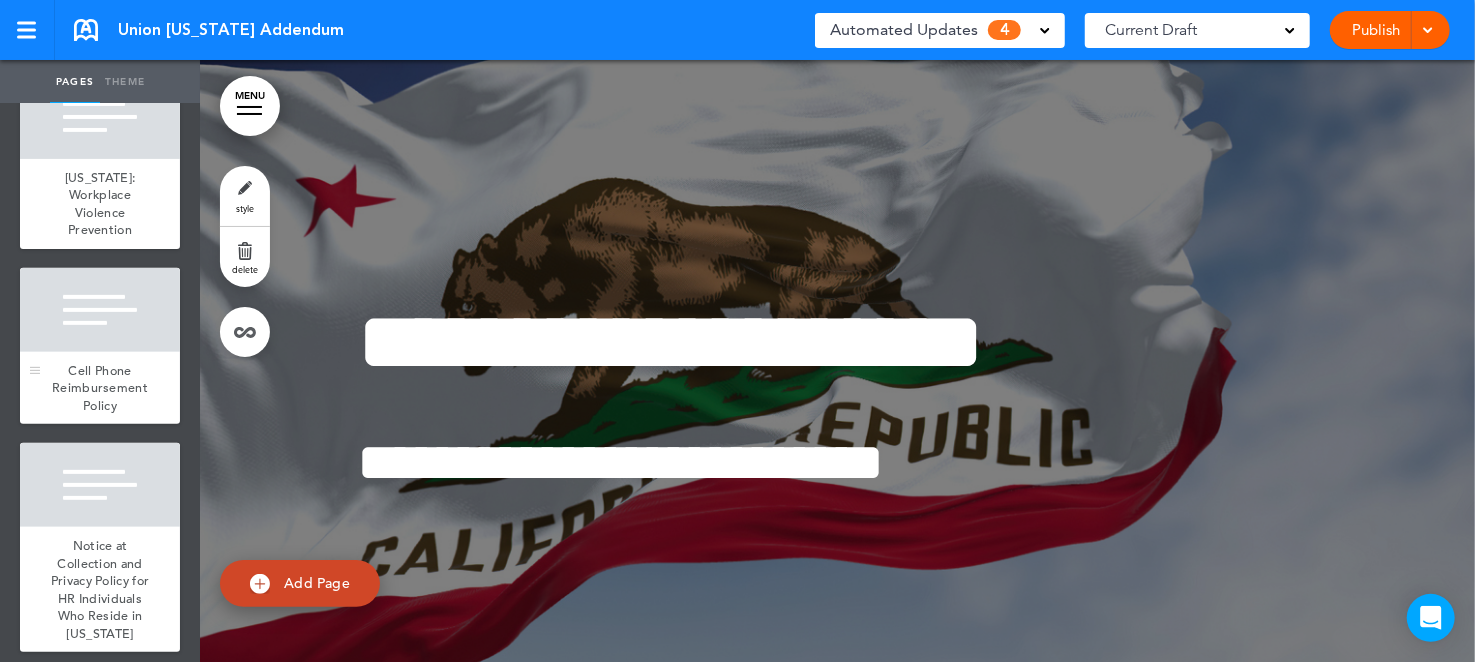 click on "Cell Phone Reimbursement Policy" at bounding box center [100, 388] 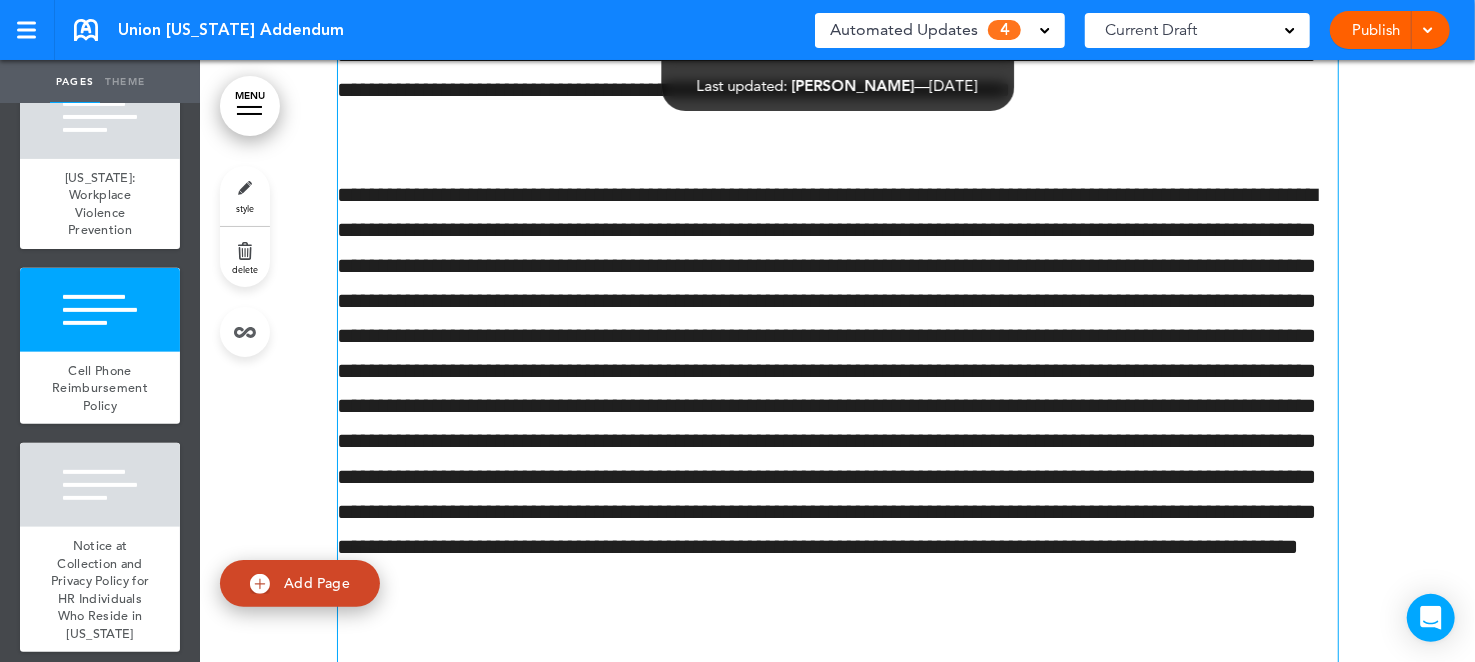 scroll, scrollTop: 9125, scrollLeft: 0, axis: vertical 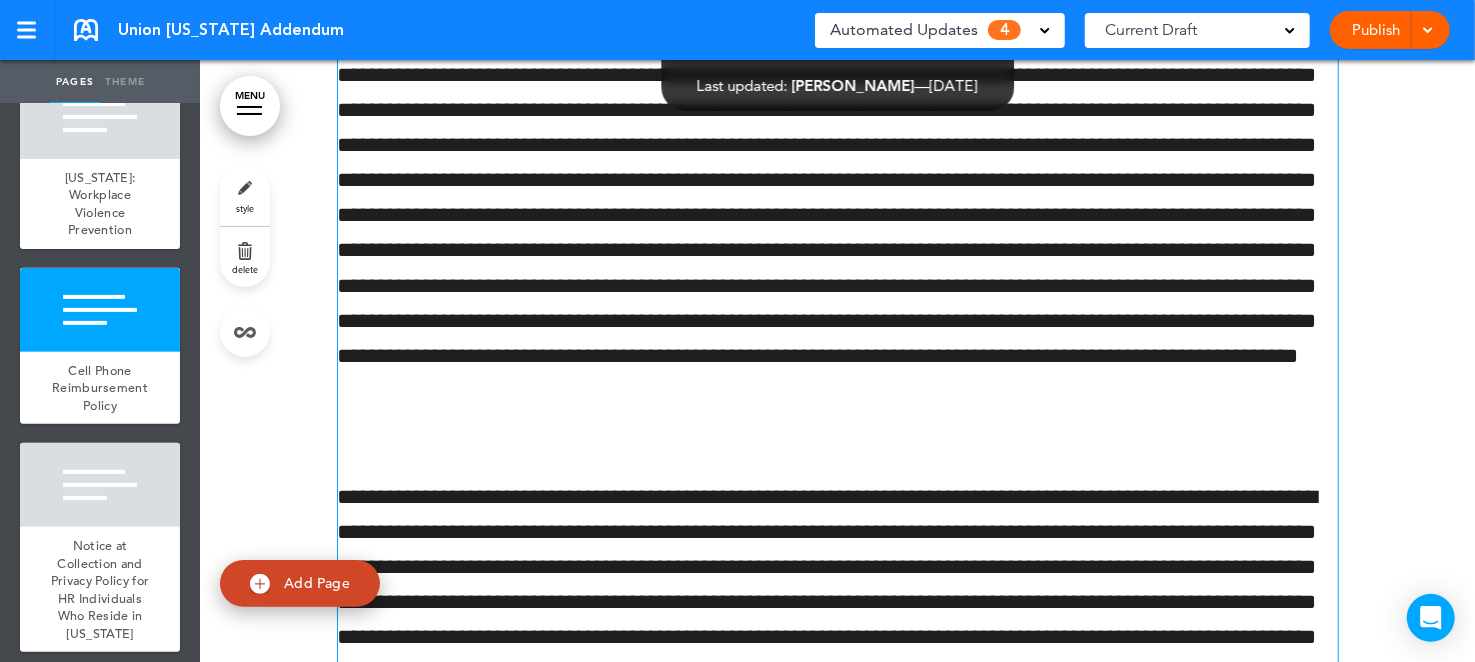 click at bounding box center (838, 215) 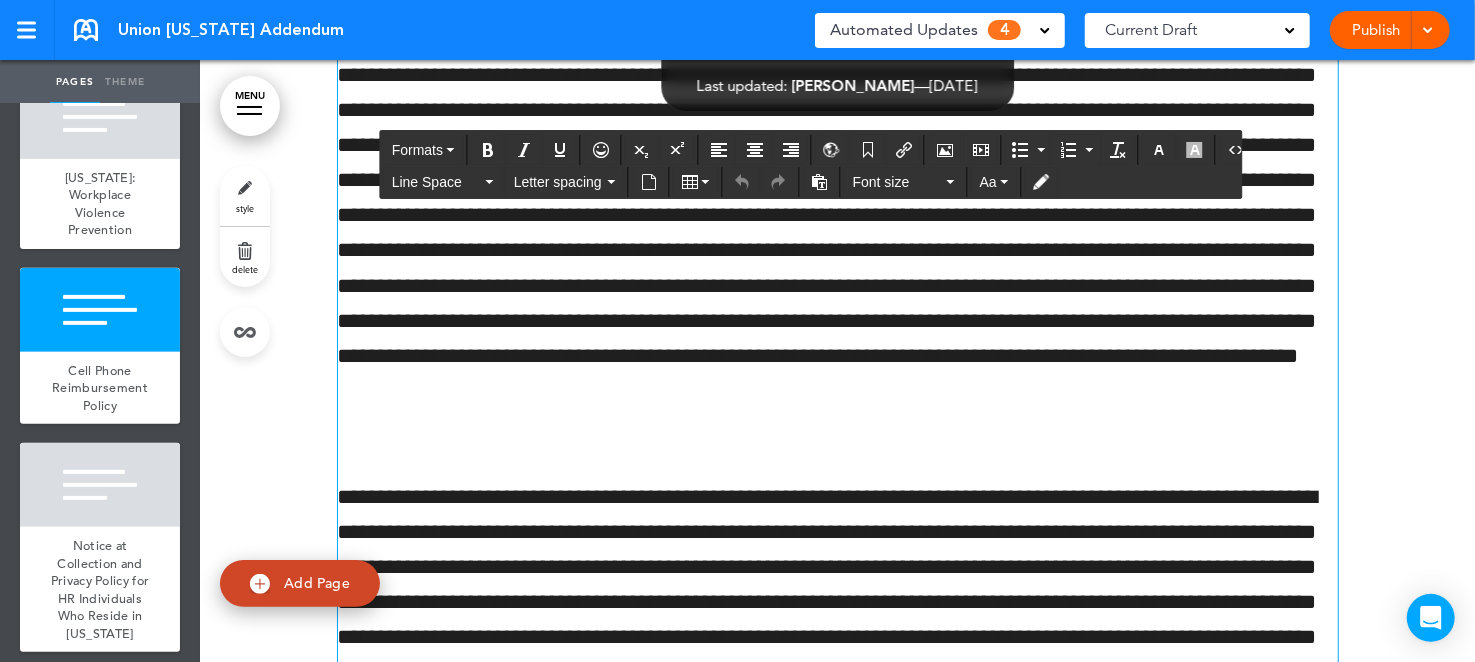 type 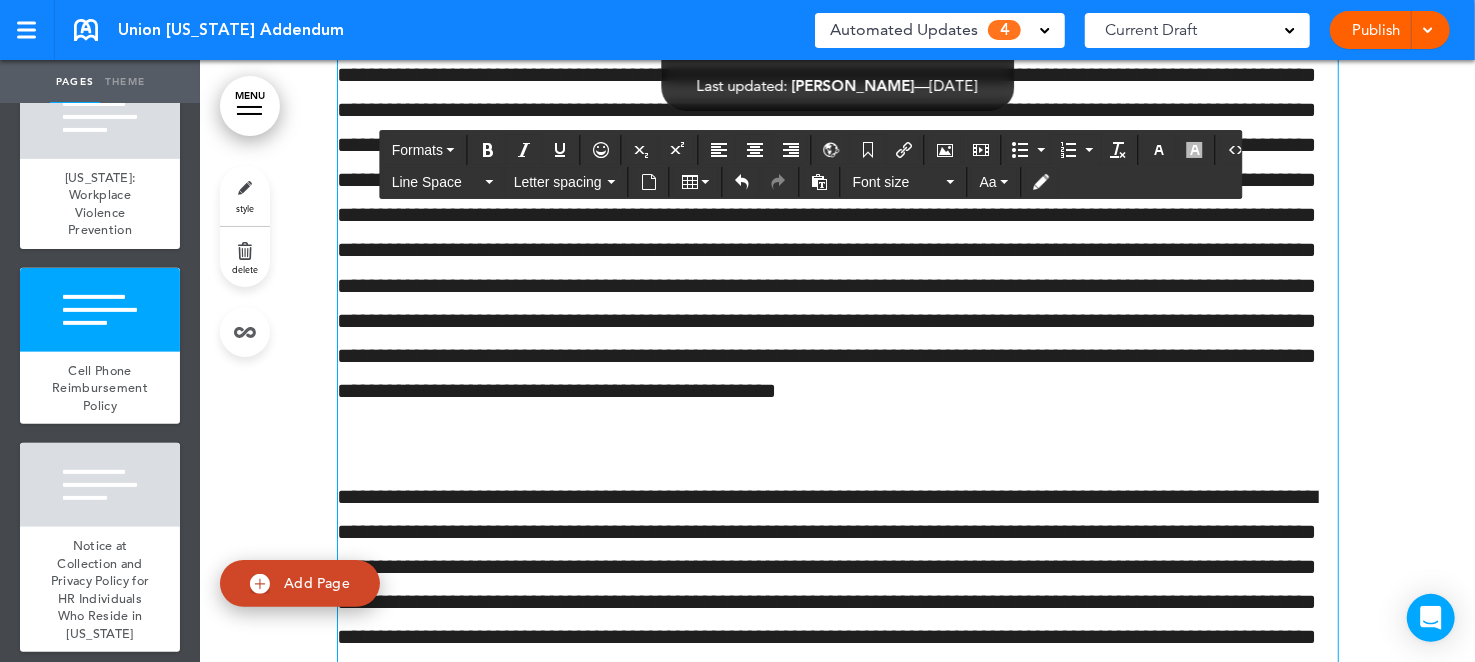 click at bounding box center (838, 215) 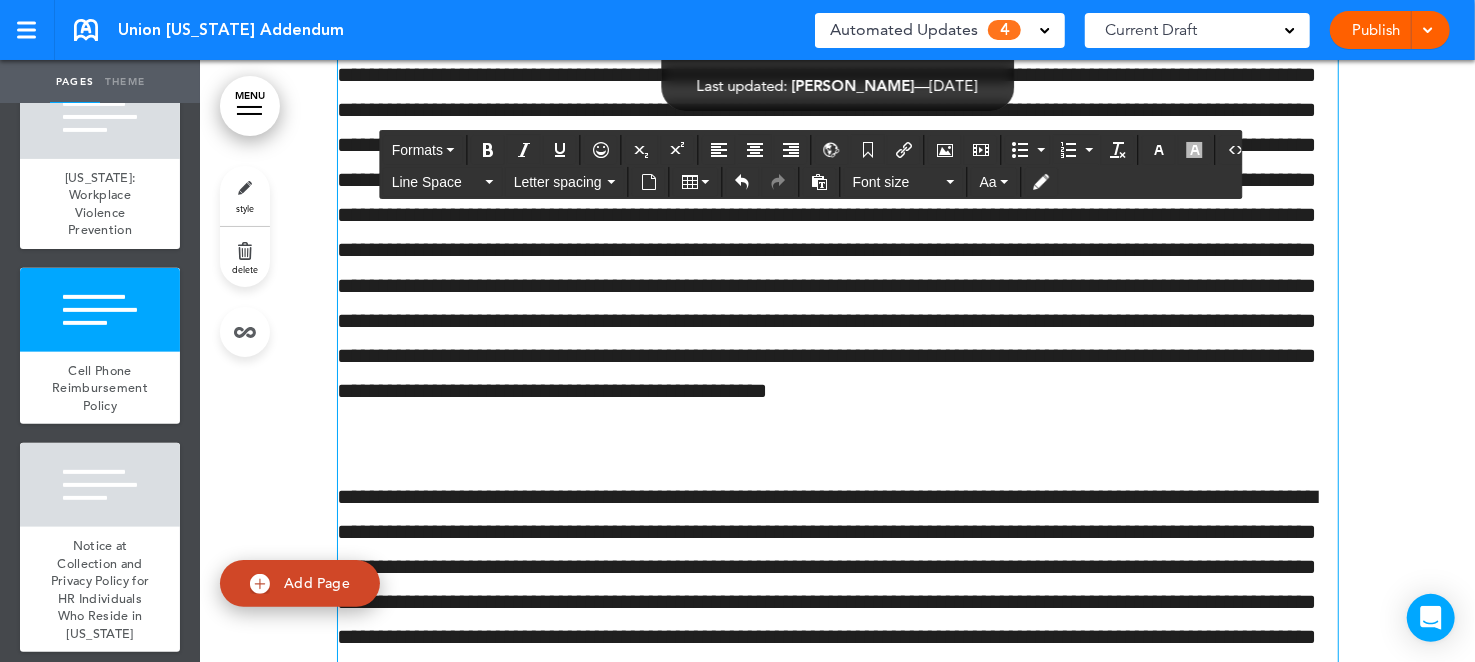 click at bounding box center [838, 215] 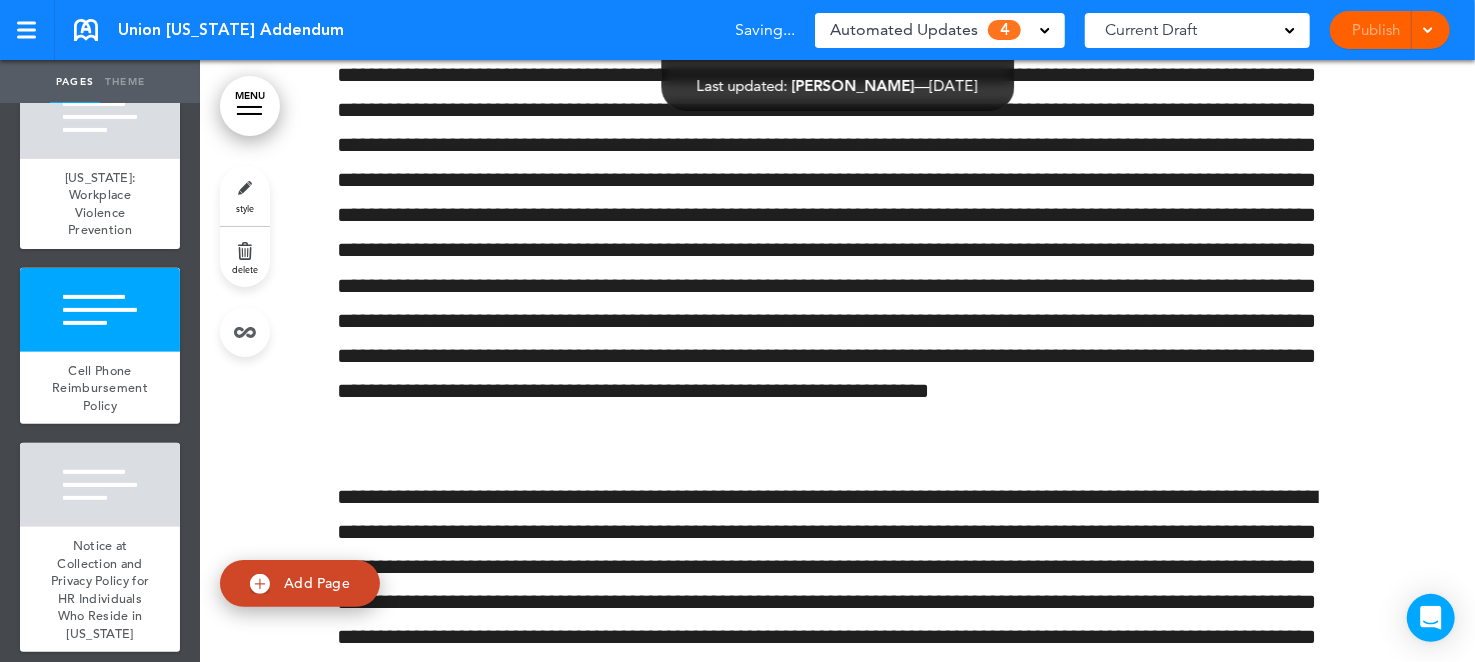 click at bounding box center [1425, 30] 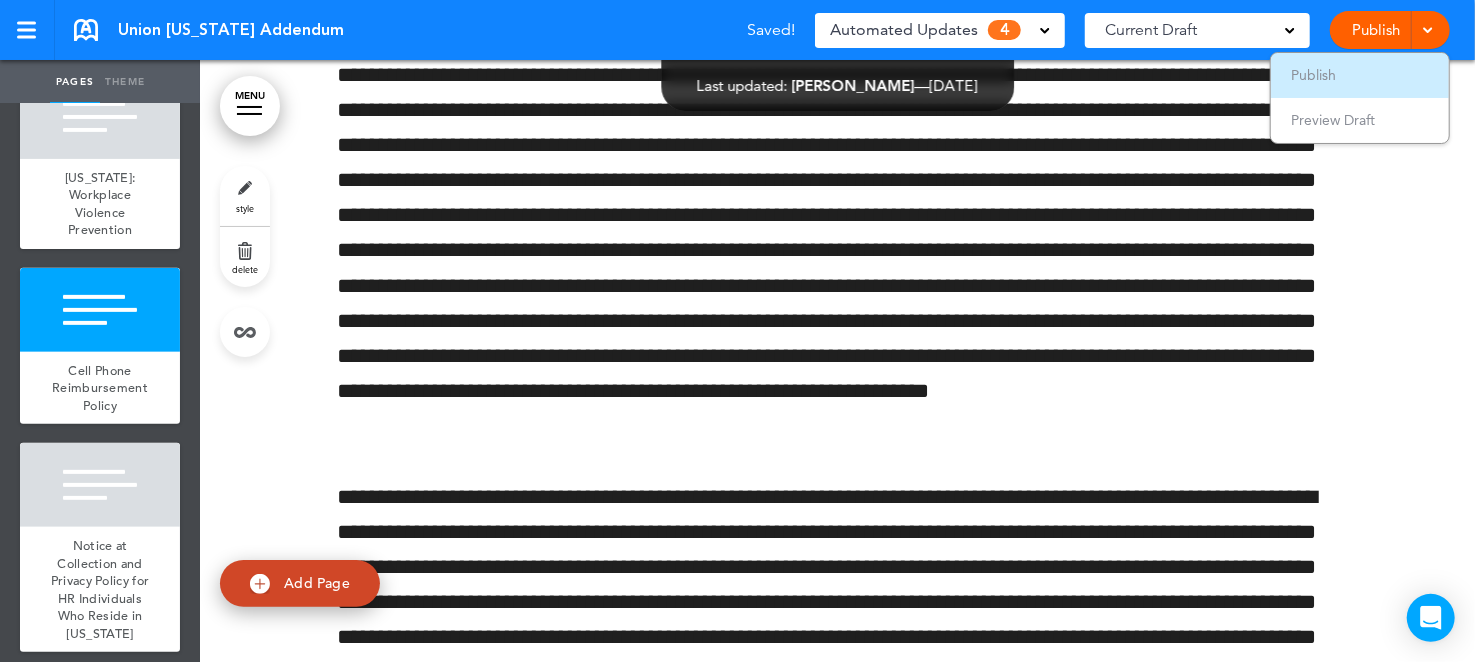 click on "Publish" at bounding box center [1360, 75] 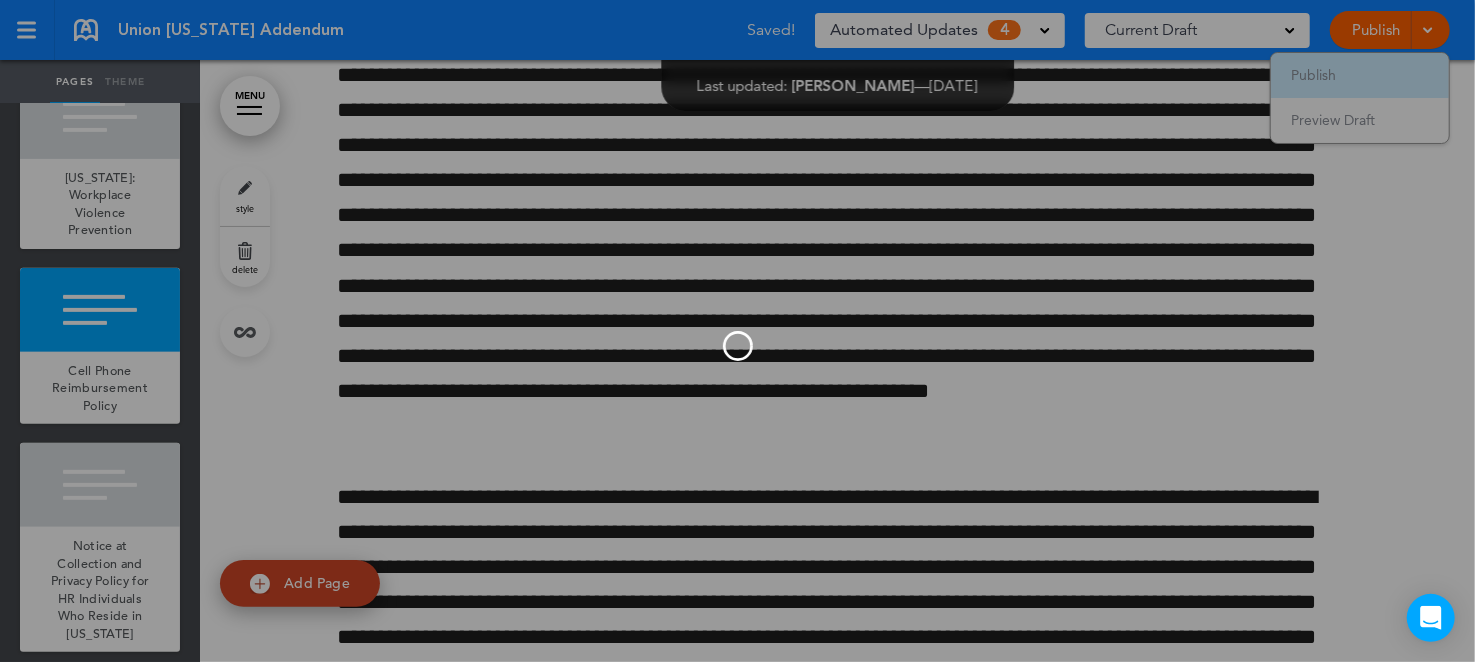 scroll, scrollTop: 0, scrollLeft: 0, axis: both 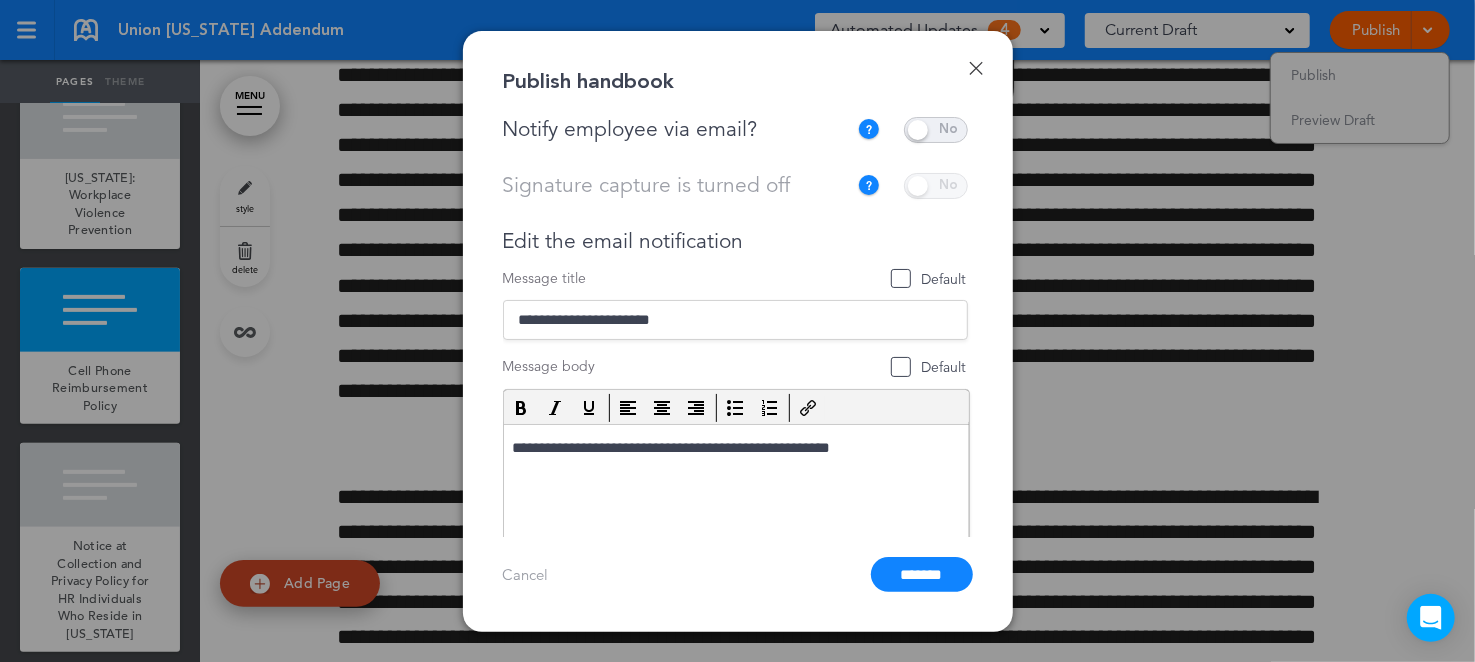 click on "Default" at bounding box center [901, 367] 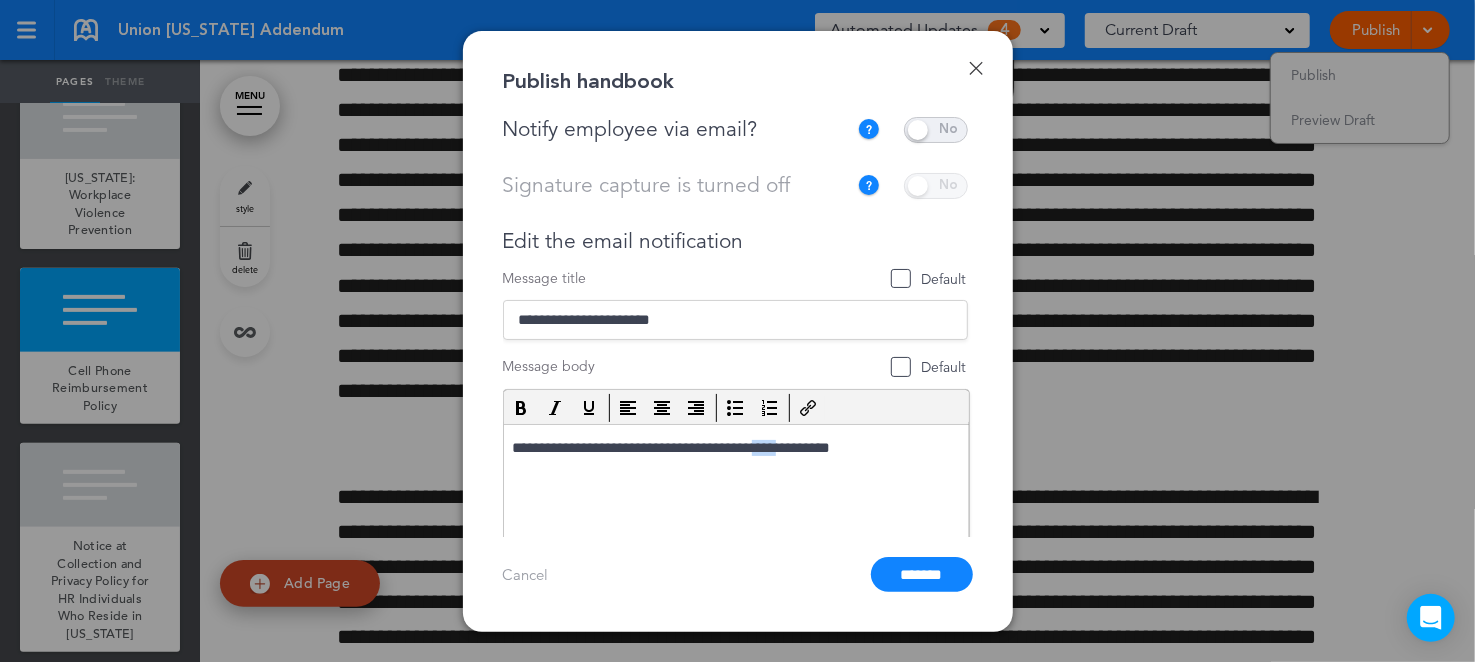 click on "**********" at bounding box center [733, 448] 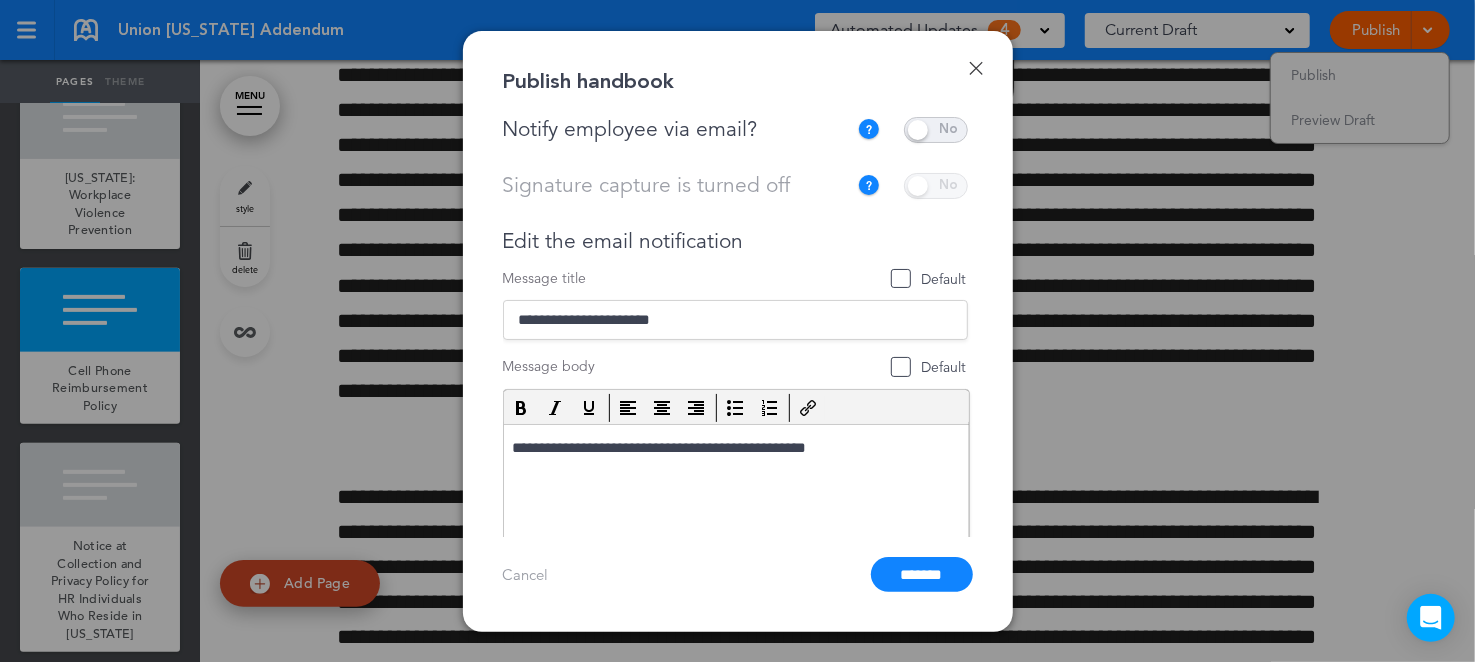 click on "**********" at bounding box center (733, 448) 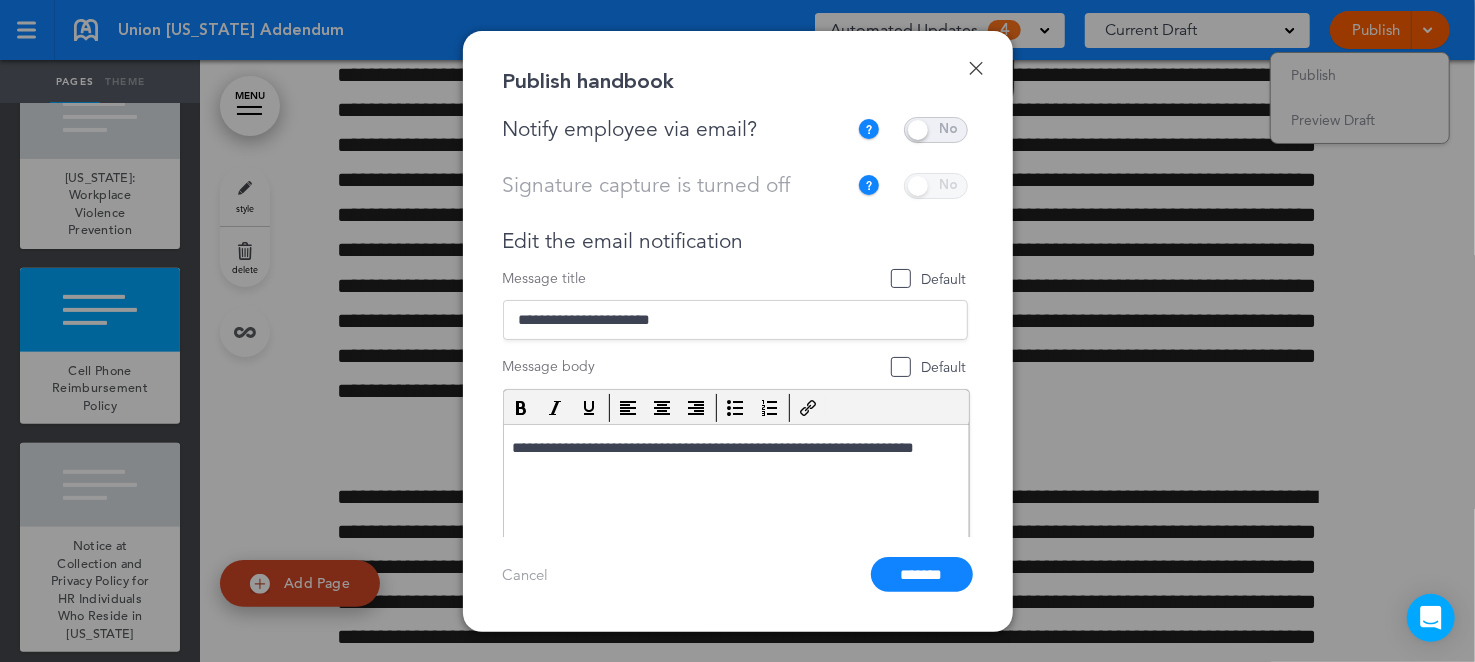 drag, startPoint x: 910, startPoint y: 487, endPoint x: 883, endPoint y: 477, distance: 28.79236 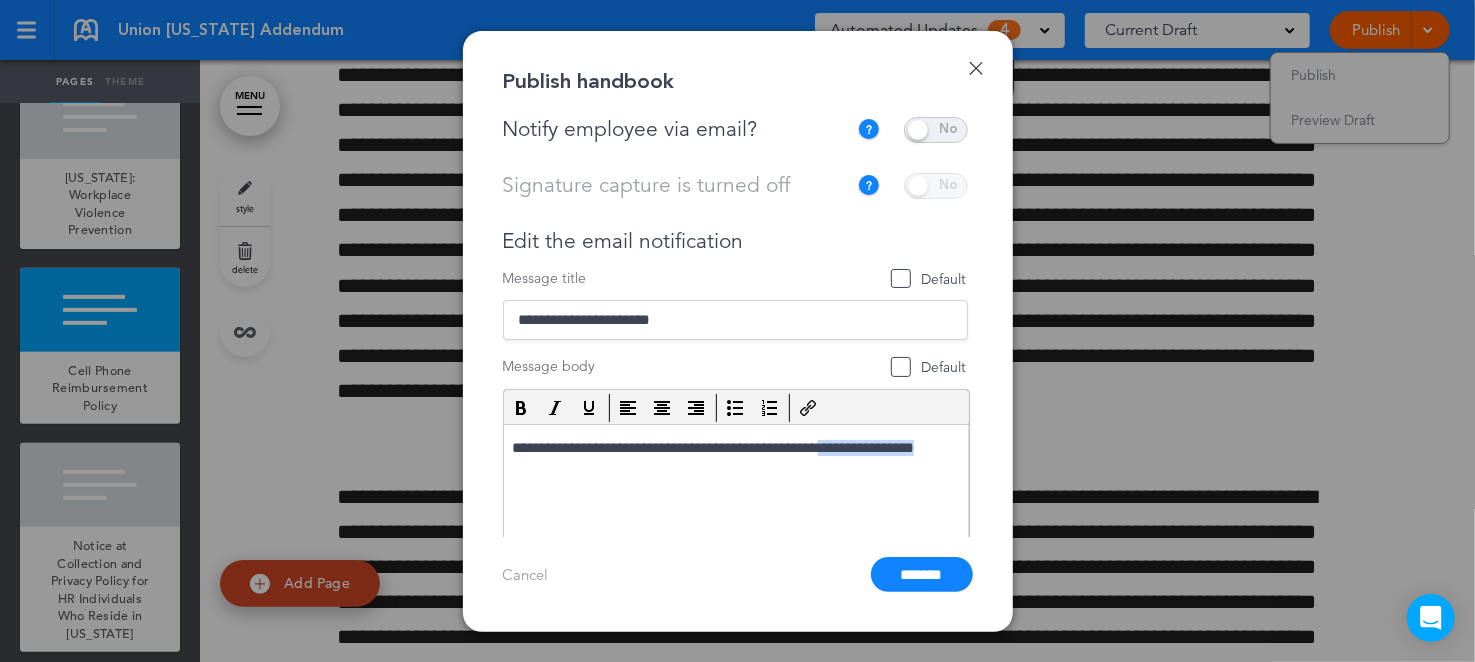 drag, startPoint x: 874, startPoint y: 474, endPoint x: 863, endPoint y: 442, distance: 33.83785 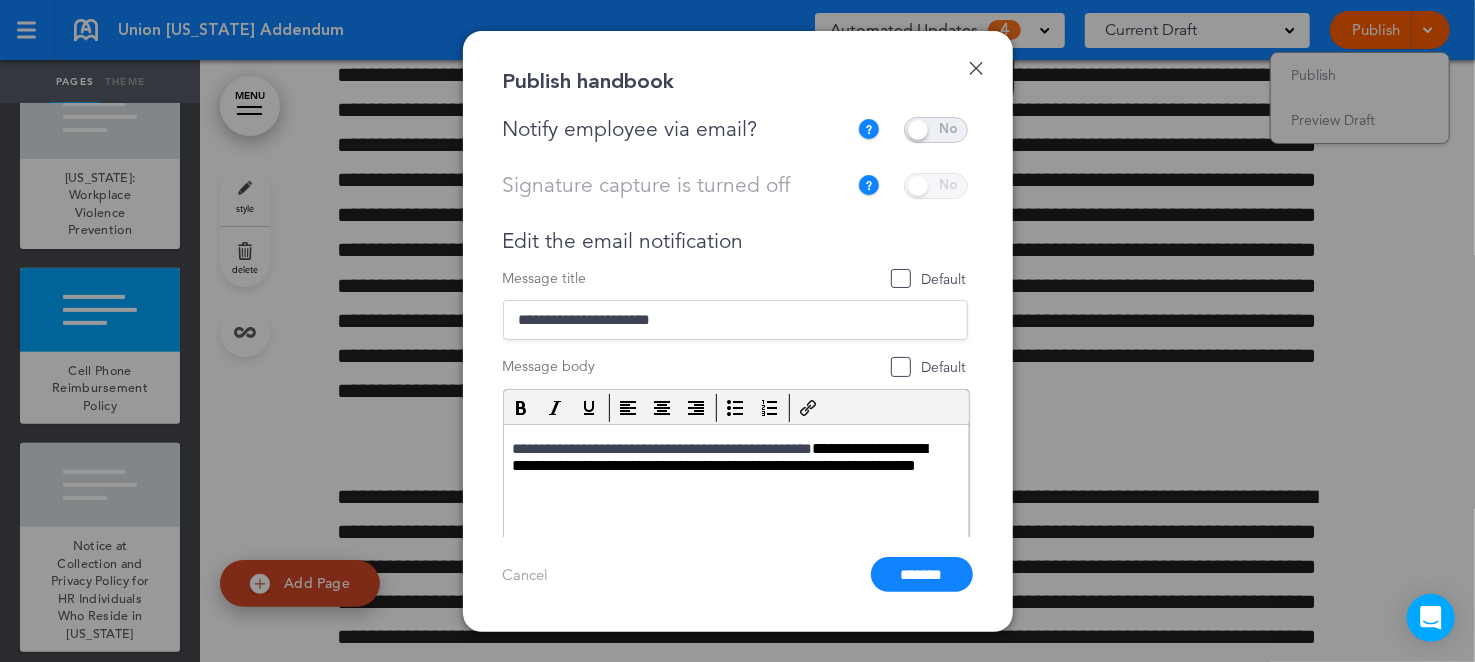 click on "**********" at bounding box center [733, 468] 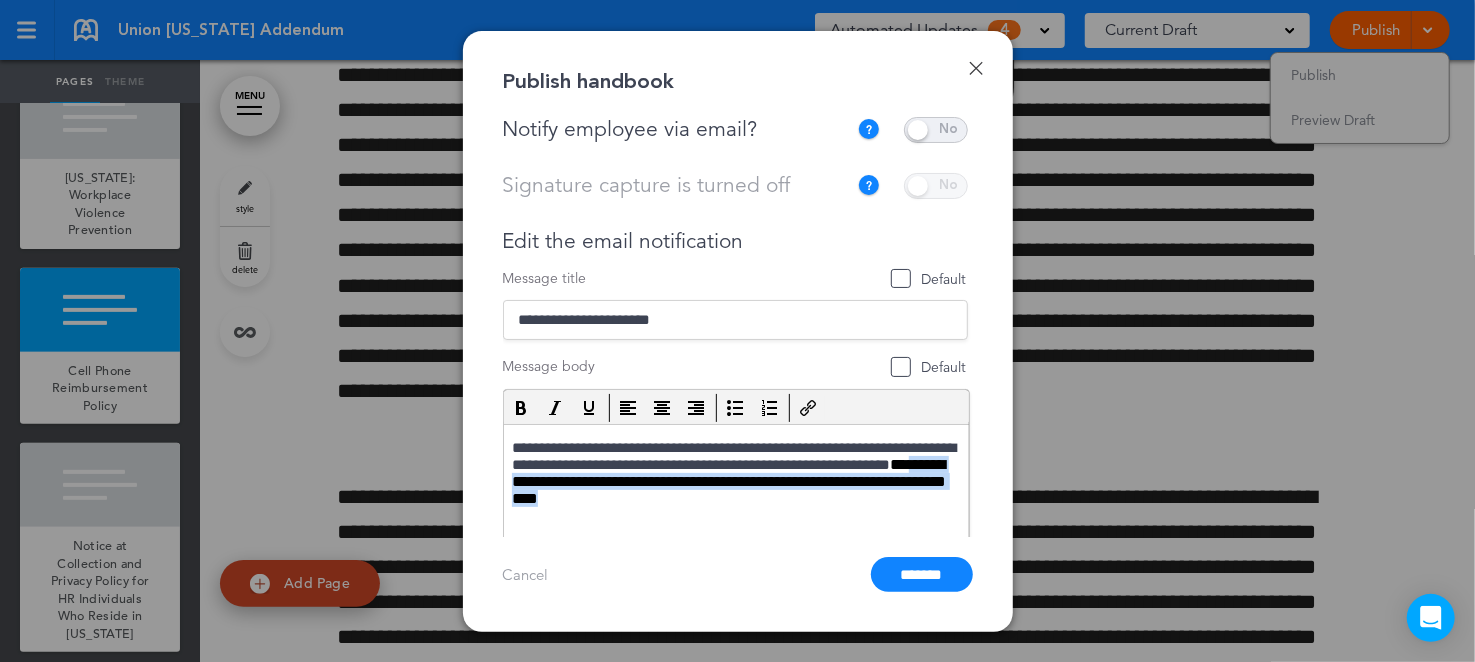 drag, startPoint x: 944, startPoint y: 507, endPoint x: 710, endPoint y: 480, distance: 235.55254 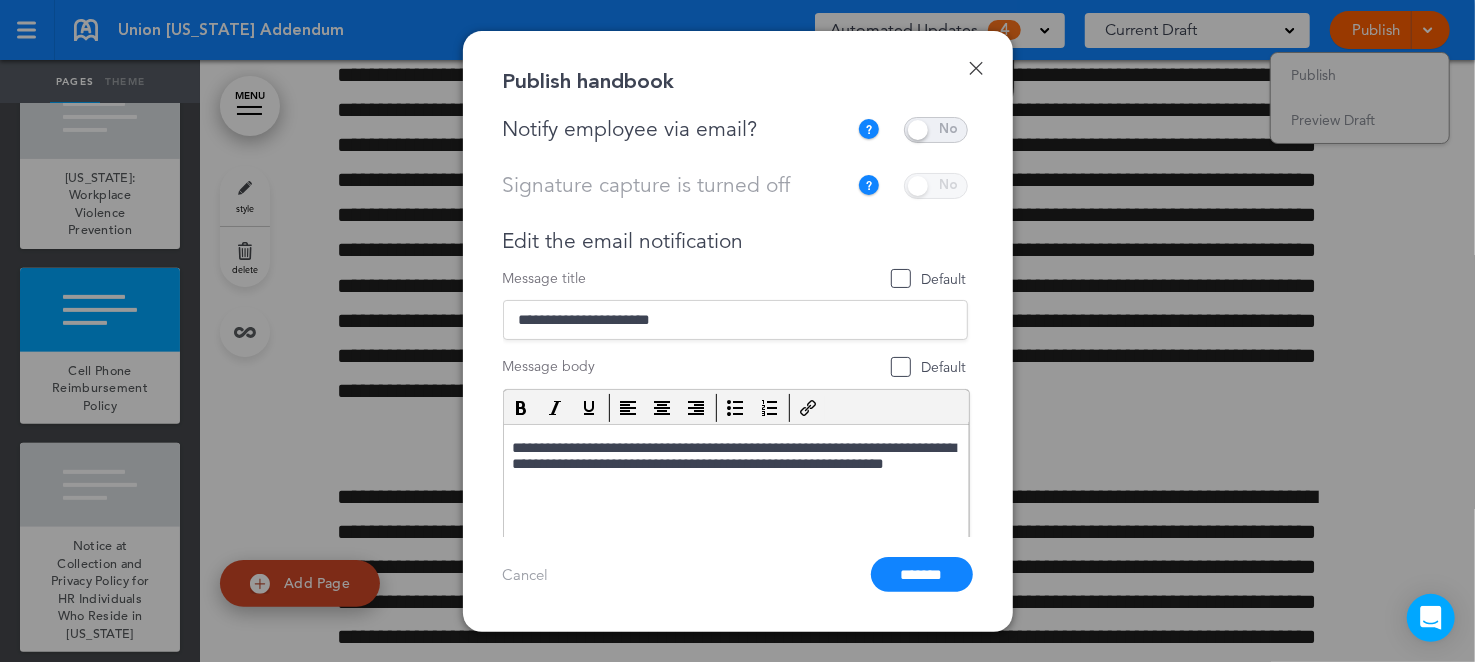 click on "**********" at bounding box center (735, 320) 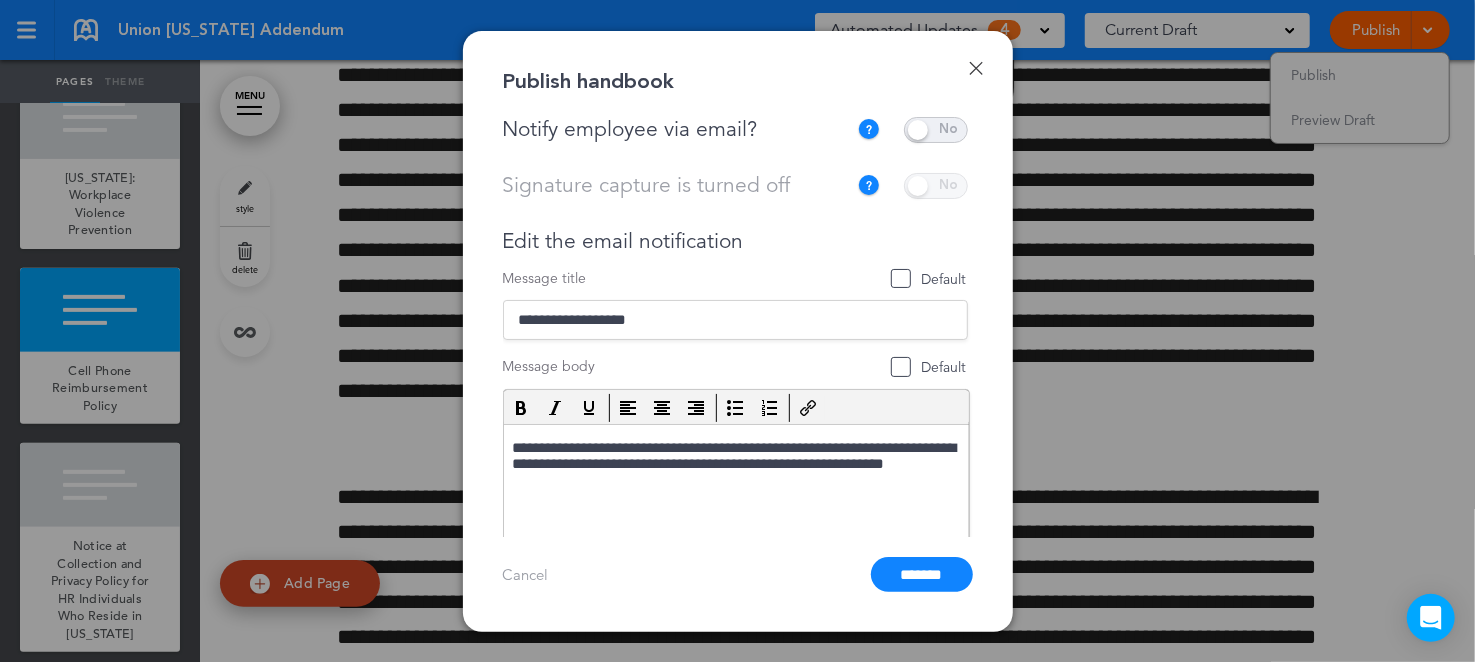 drag, startPoint x: 595, startPoint y: 317, endPoint x: 678, endPoint y: 315, distance: 83.02409 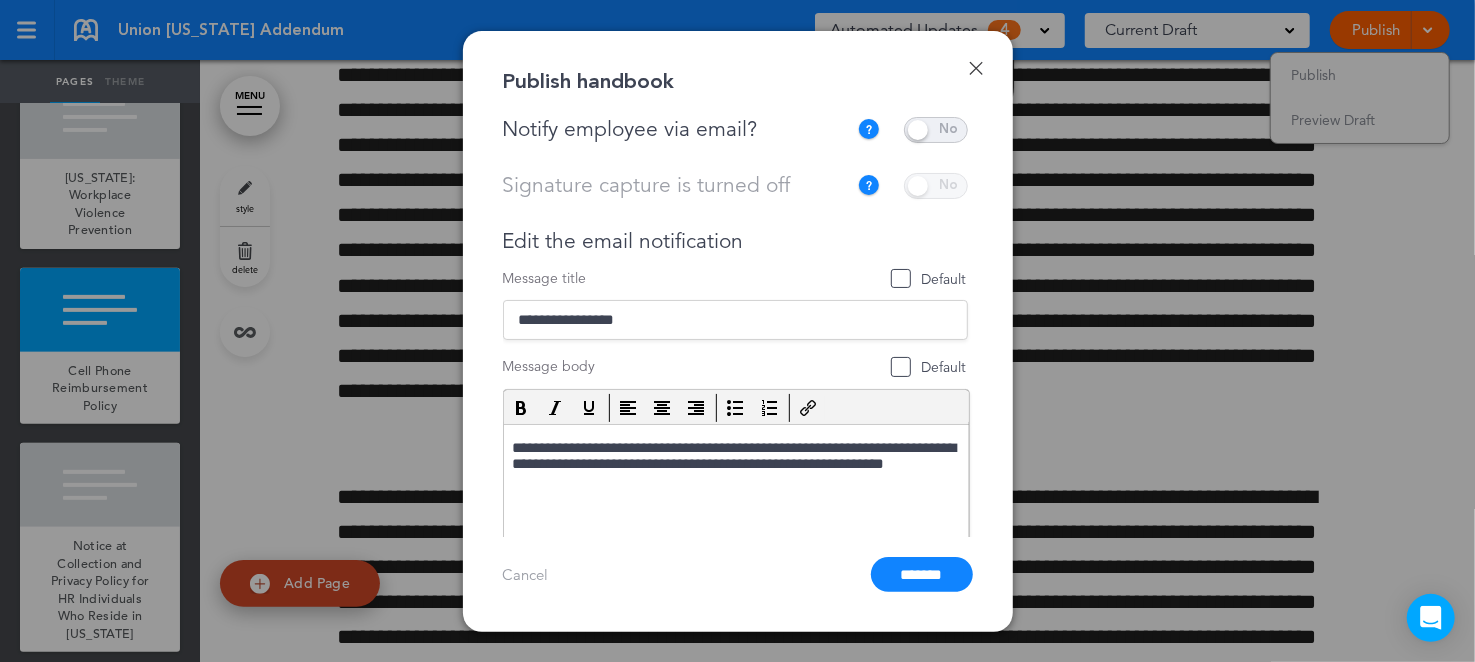 type on "**********" 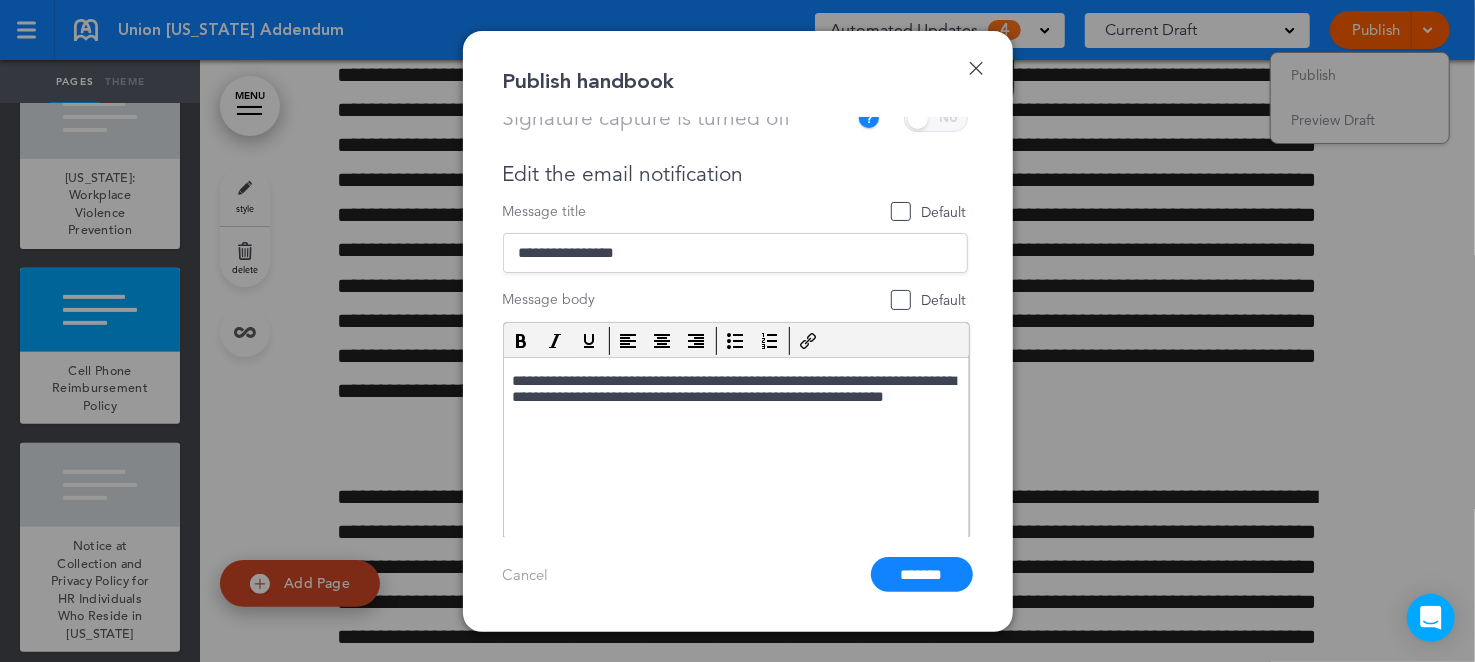 click on "*******" at bounding box center (922, 574) 